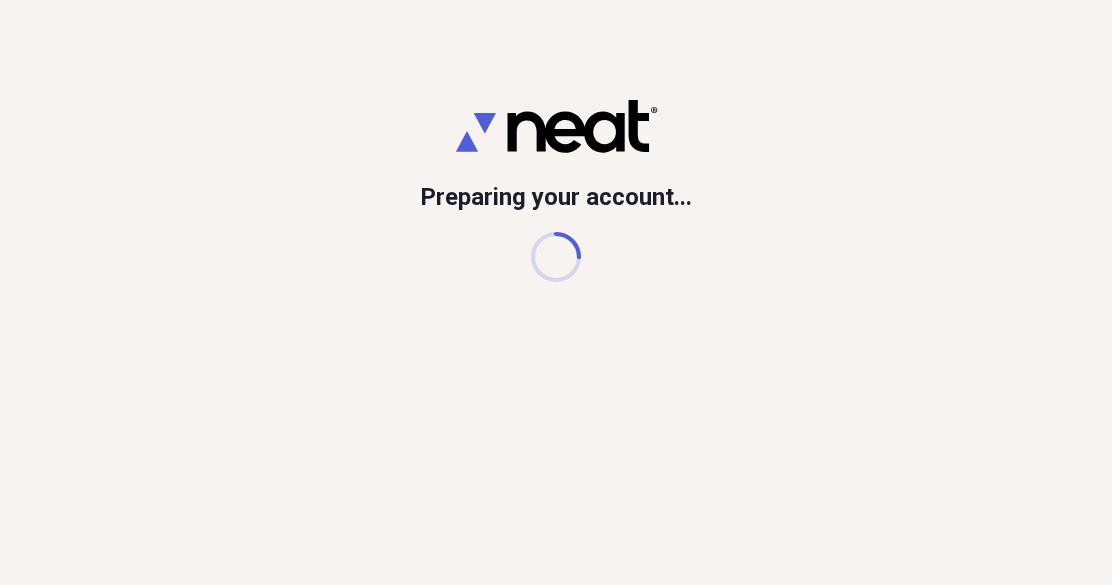 scroll, scrollTop: 0, scrollLeft: 0, axis: both 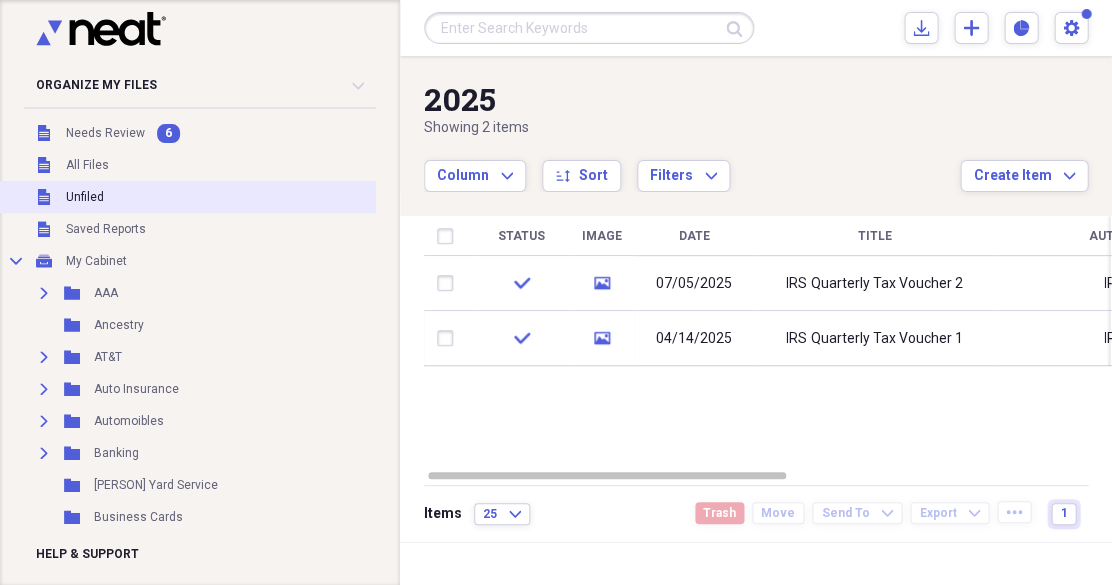 click on "Unfiled" at bounding box center [85, 197] 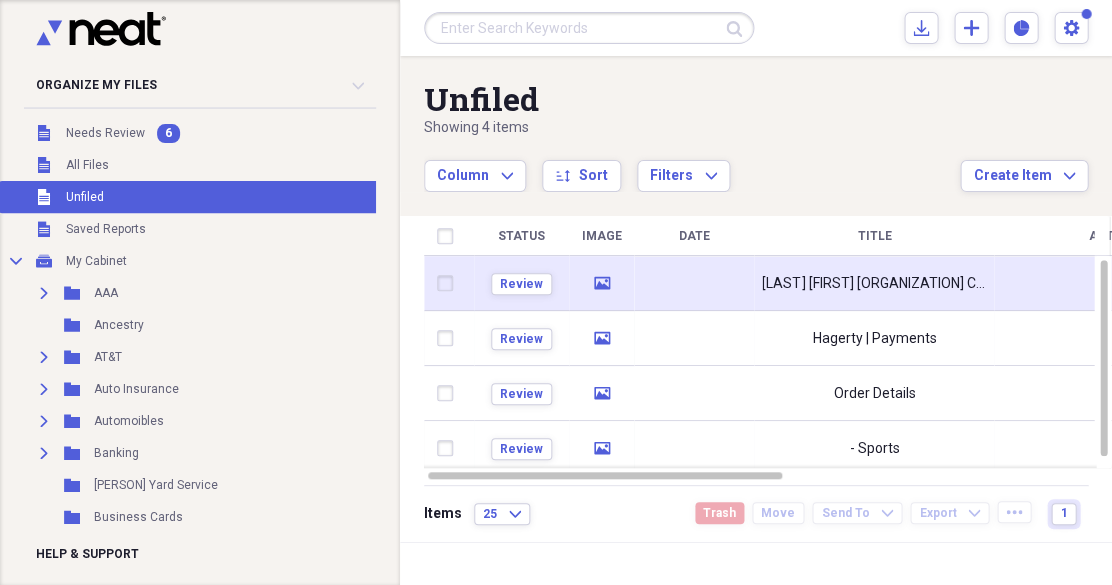 click on "[LAST] [FIRST]
[ORGANIZATION] CEO" at bounding box center [874, 284] 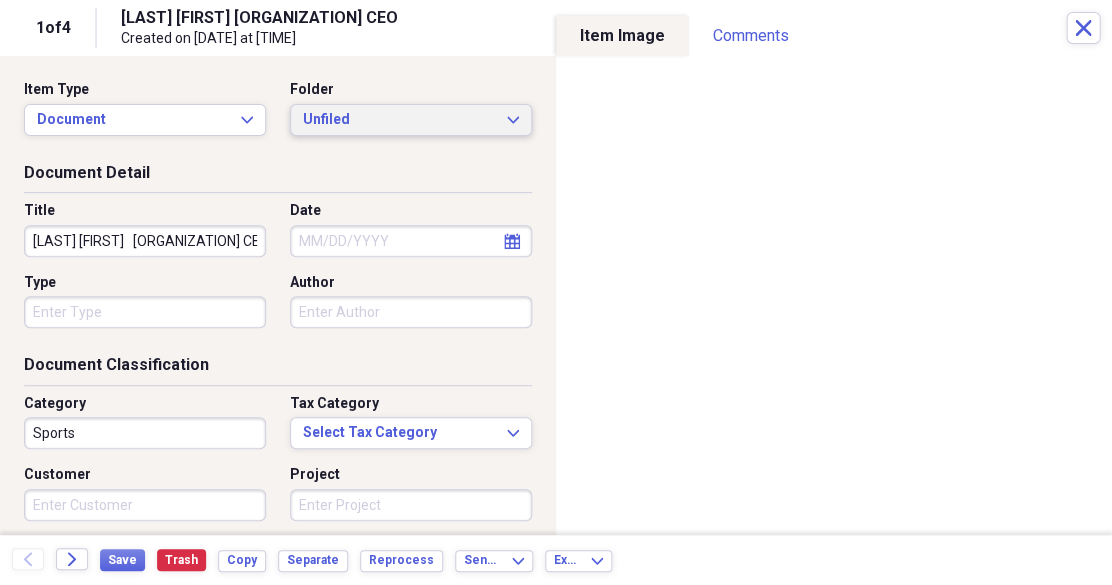 click on "Expand" 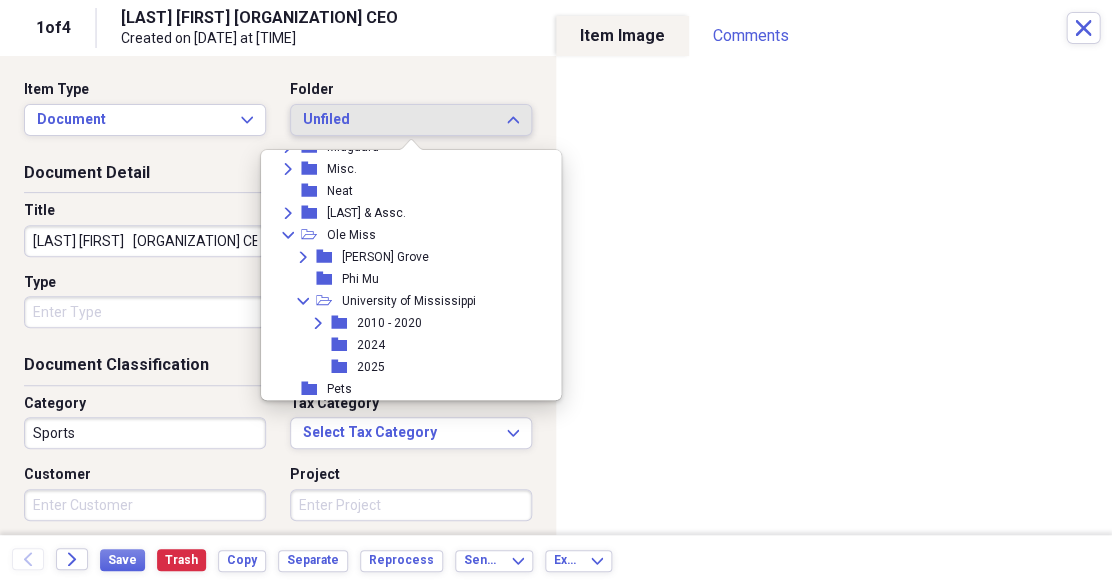 scroll, scrollTop: 1395, scrollLeft: 0, axis: vertical 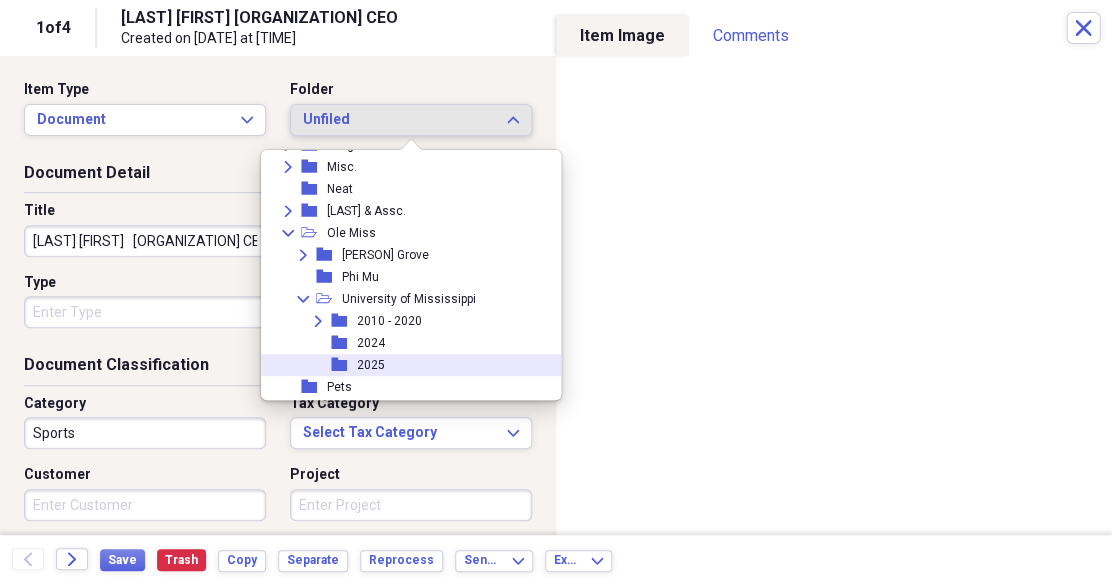 click on "2025" at bounding box center (371, 365) 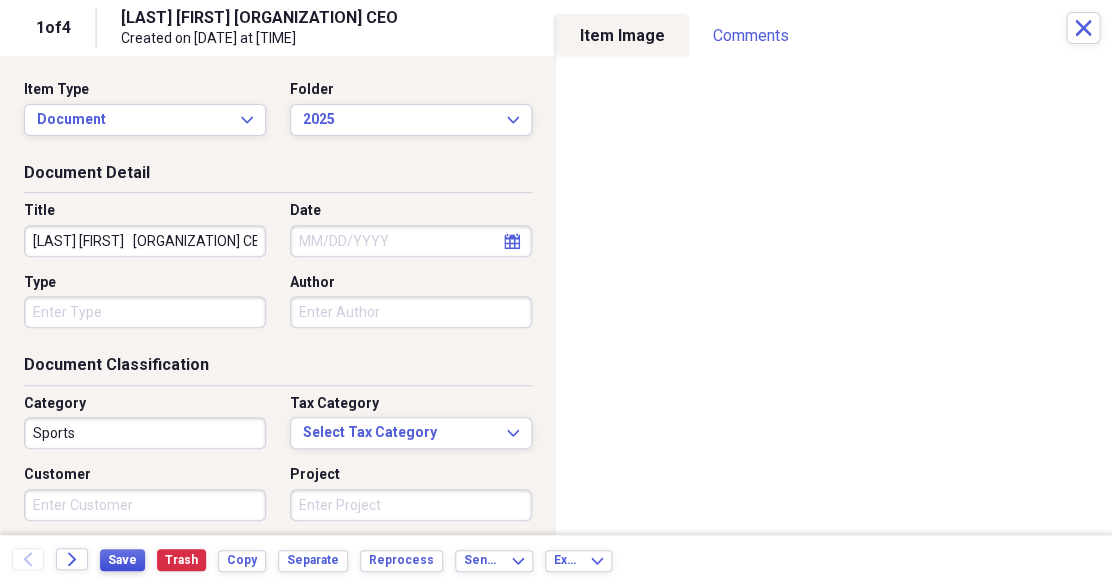 click on "Save" at bounding box center (122, 560) 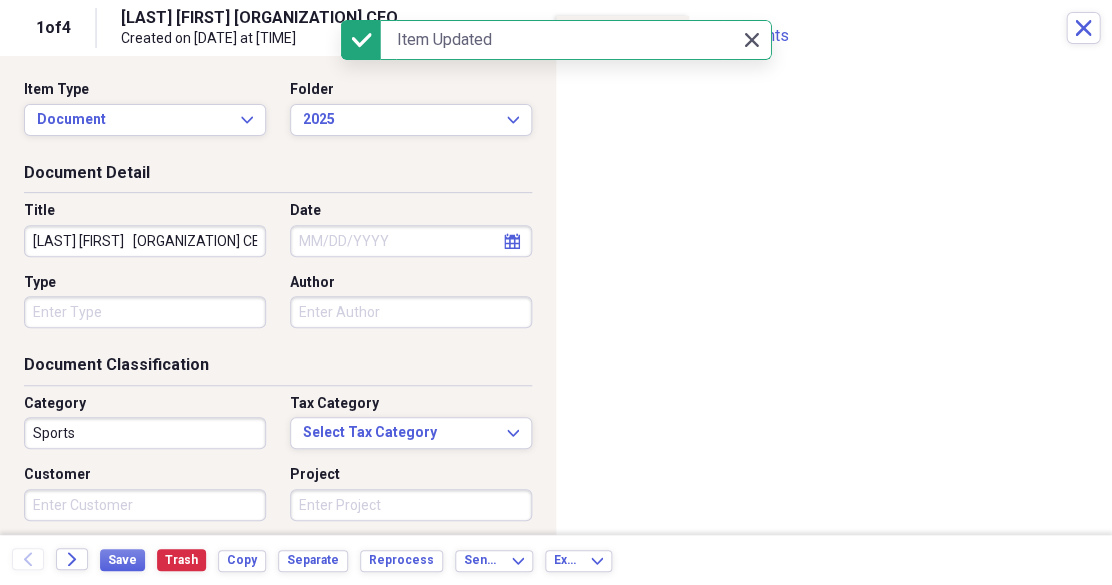 click on "Close" 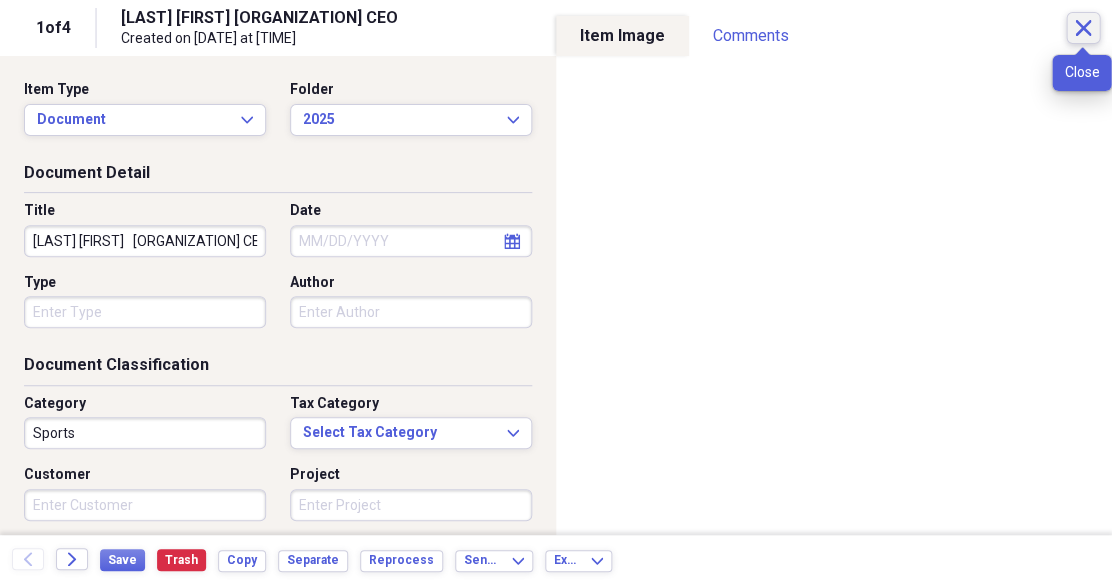 click 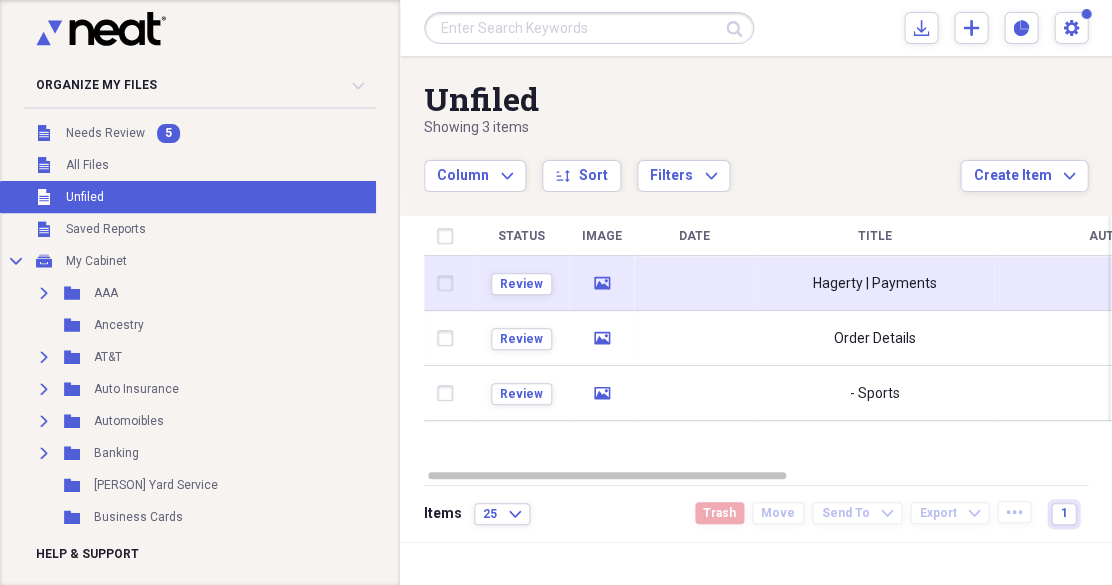 click on "Hagerty | Payments" at bounding box center [874, 284] 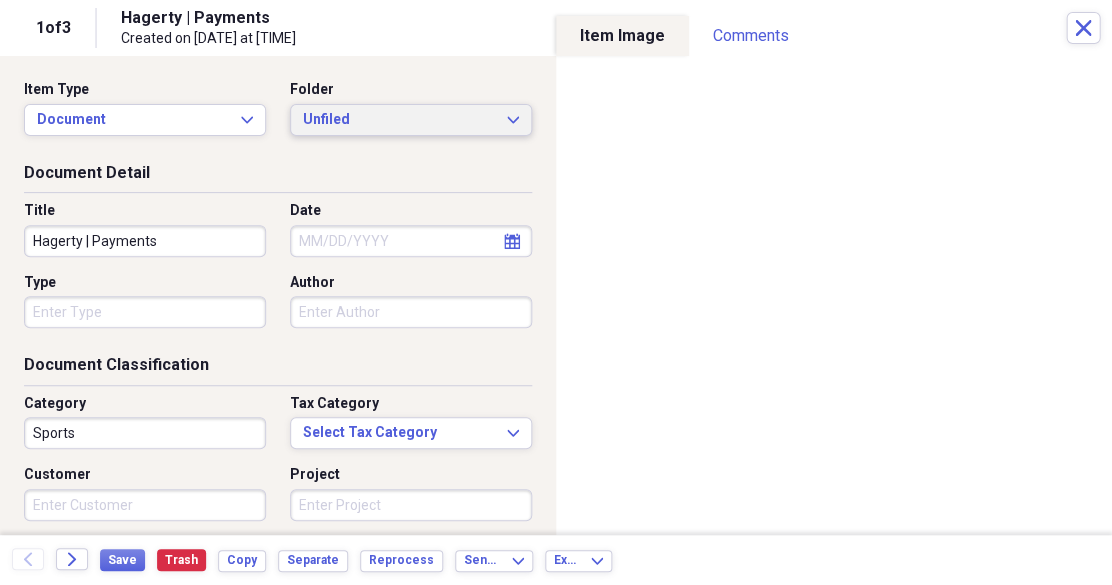 click on "Expand" 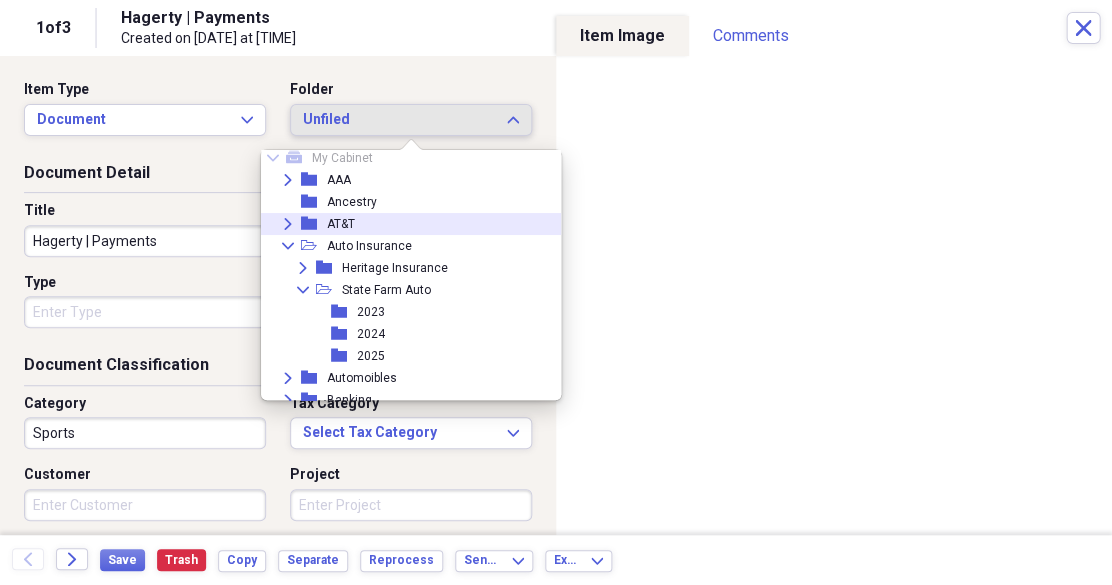 scroll, scrollTop: 45, scrollLeft: 0, axis: vertical 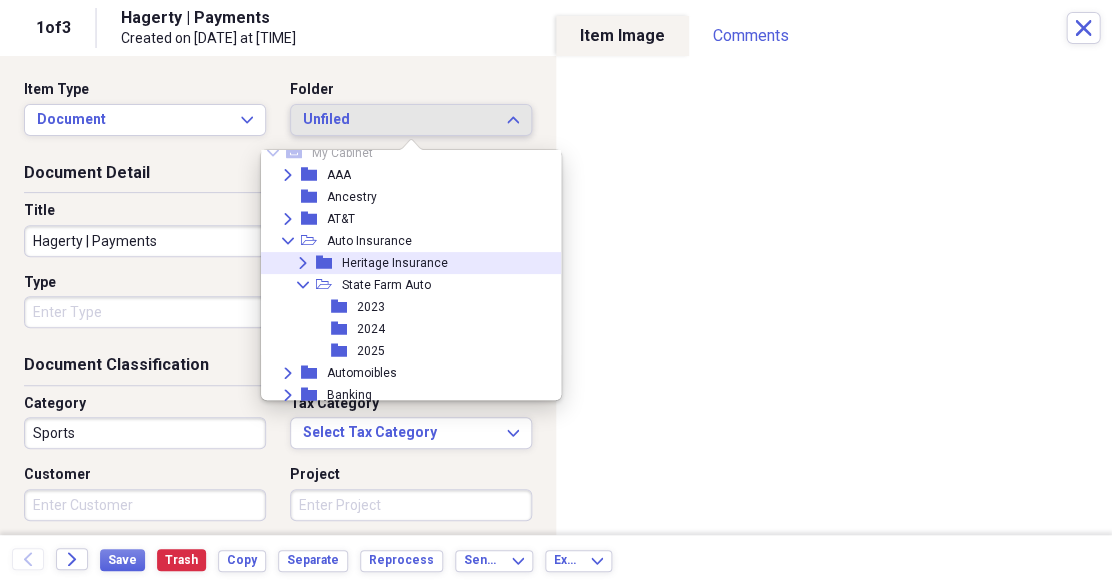 click 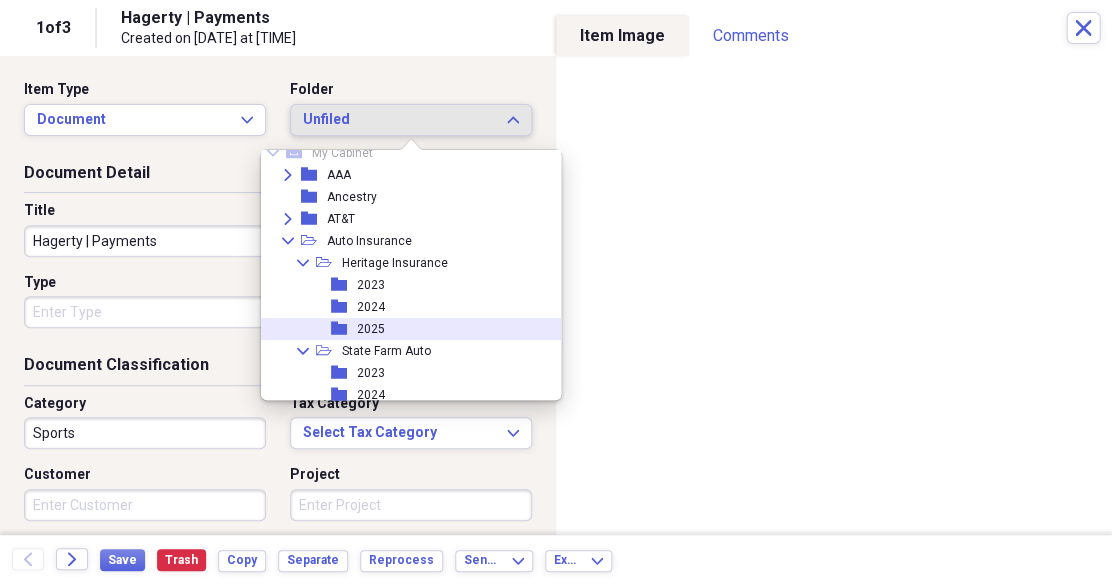 click on "2025" at bounding box center (371, 329) 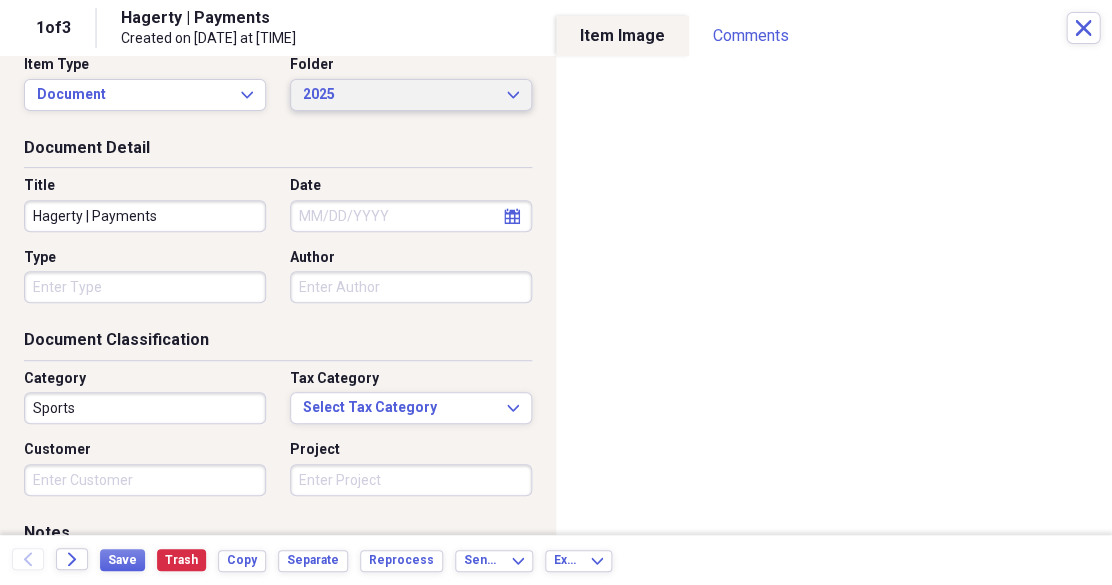 scroll, scrollTop: 32, scrollLeft: 0, axis: vertical 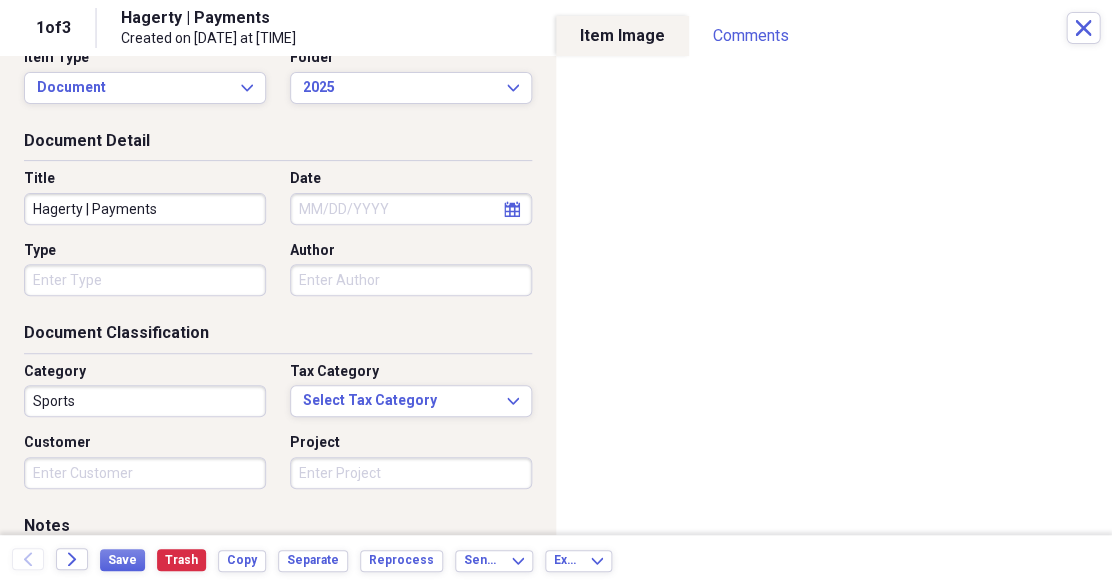 click on "Sports" at bounding box center (145, 401) 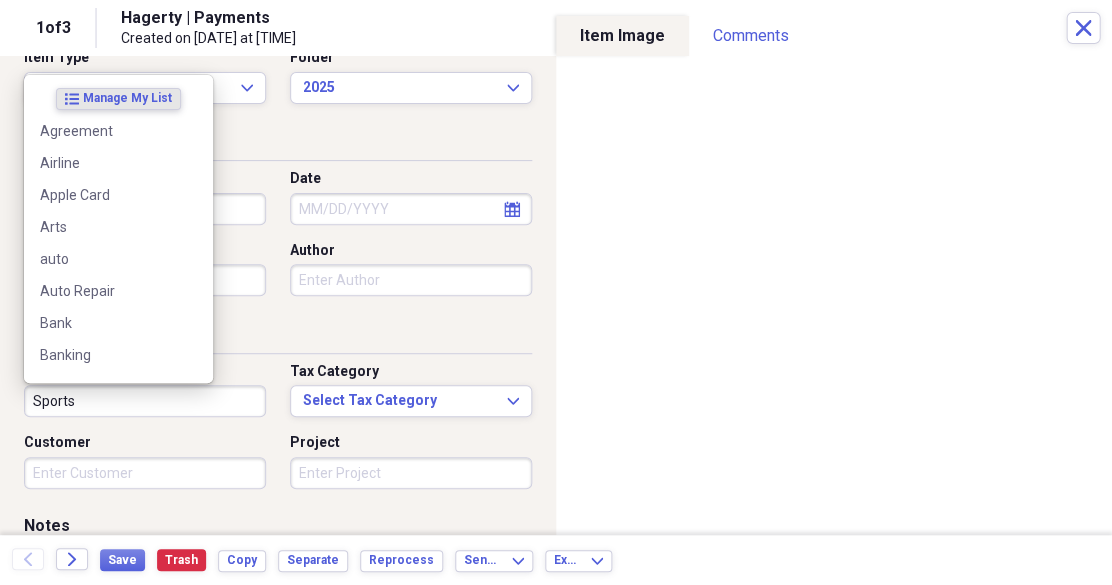 click on "Sports" at bounding box center [145, 401] 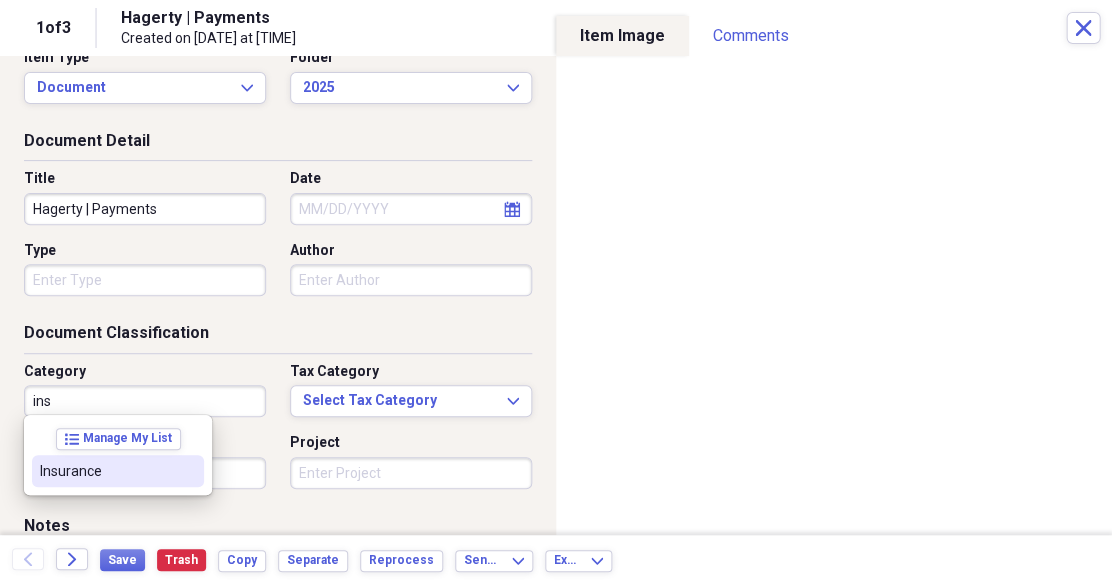 click on "Insurance" at bounding box center [106, 471] 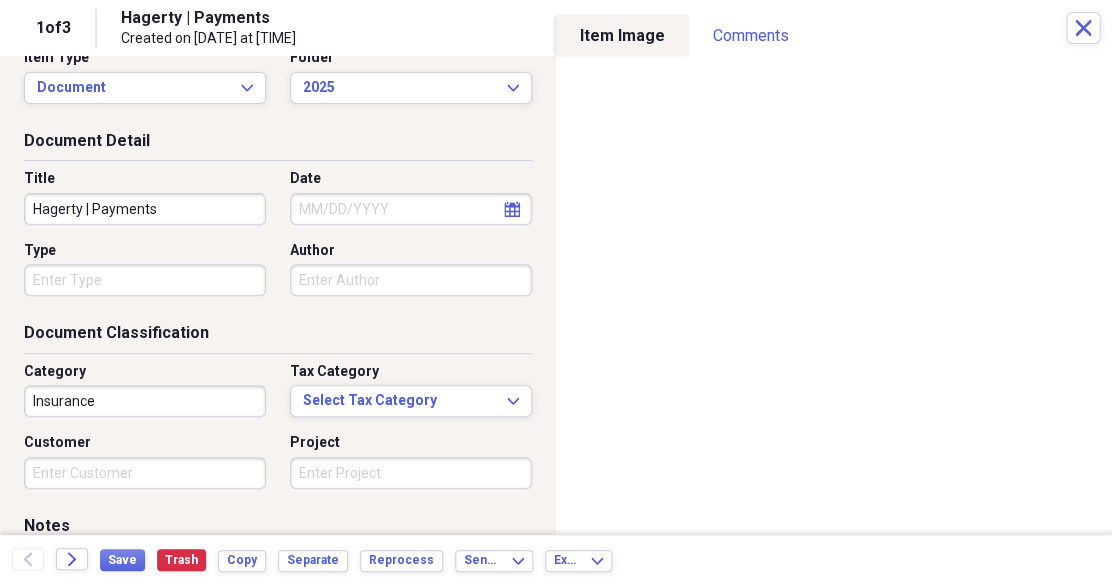 click on "calendar Calendar" at bounding box center (512, 209) 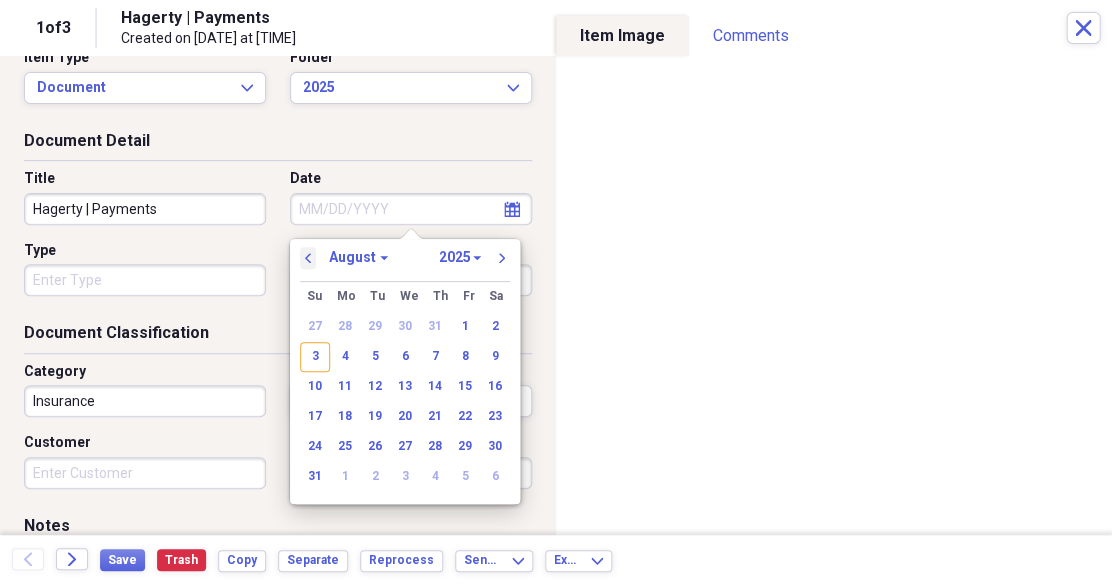 click on "previous" at bounding box center (308, 258) 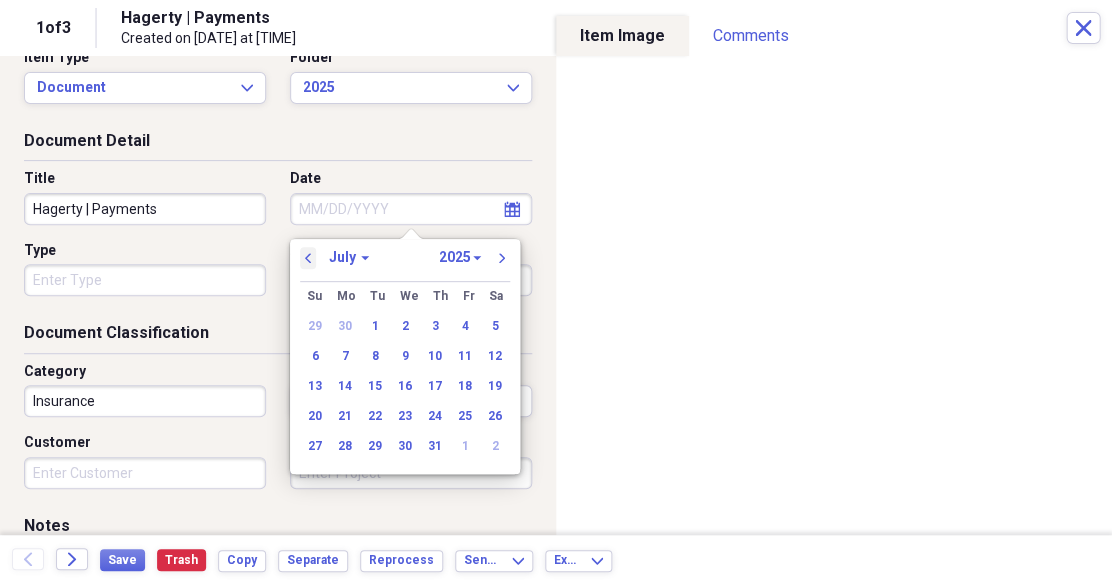 click on "previous" at bounding box center [308, 258] 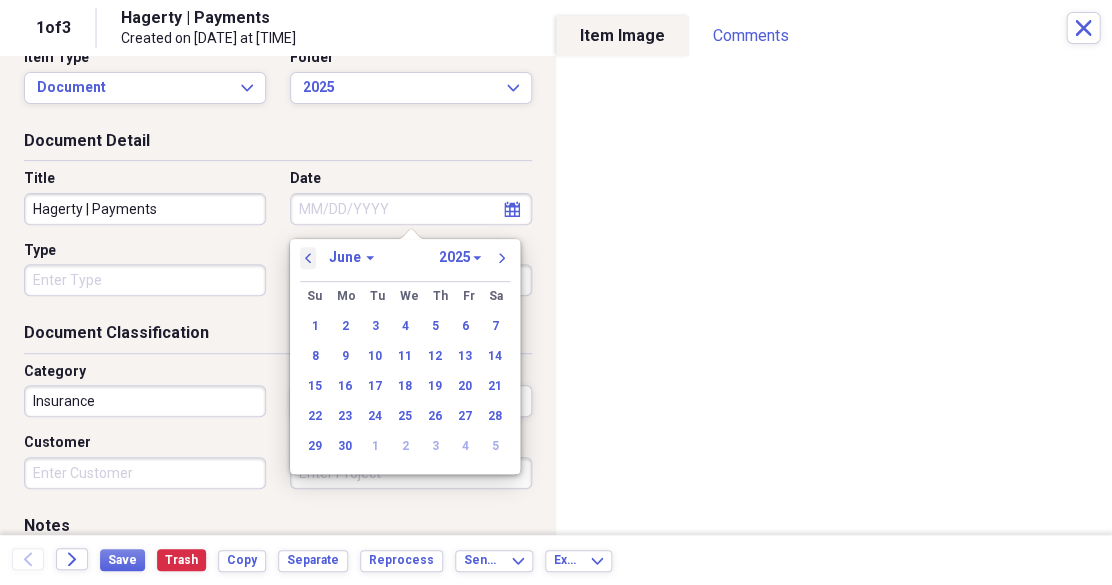 click on "previous" at bounding box center (308, 258) 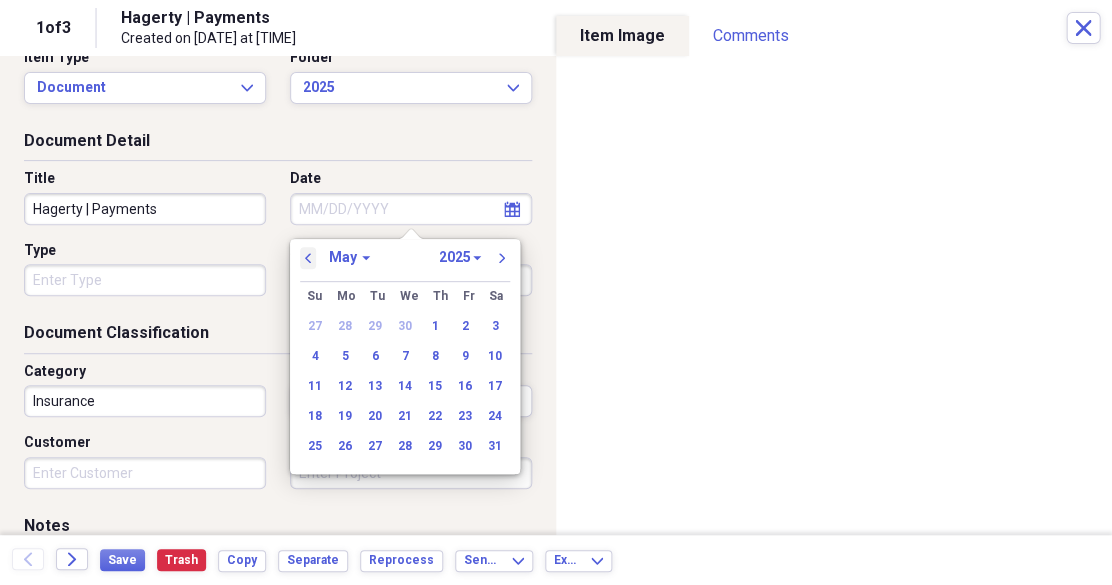 click on "previous" at bounding box center [308, 258] 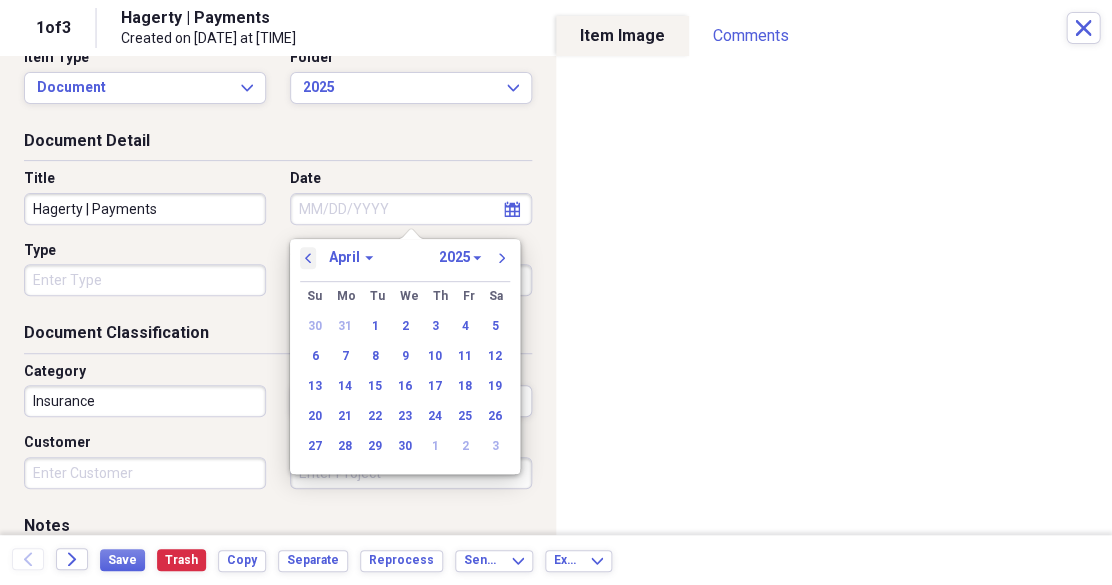 click on "previous" at bounding box center (308, 258) 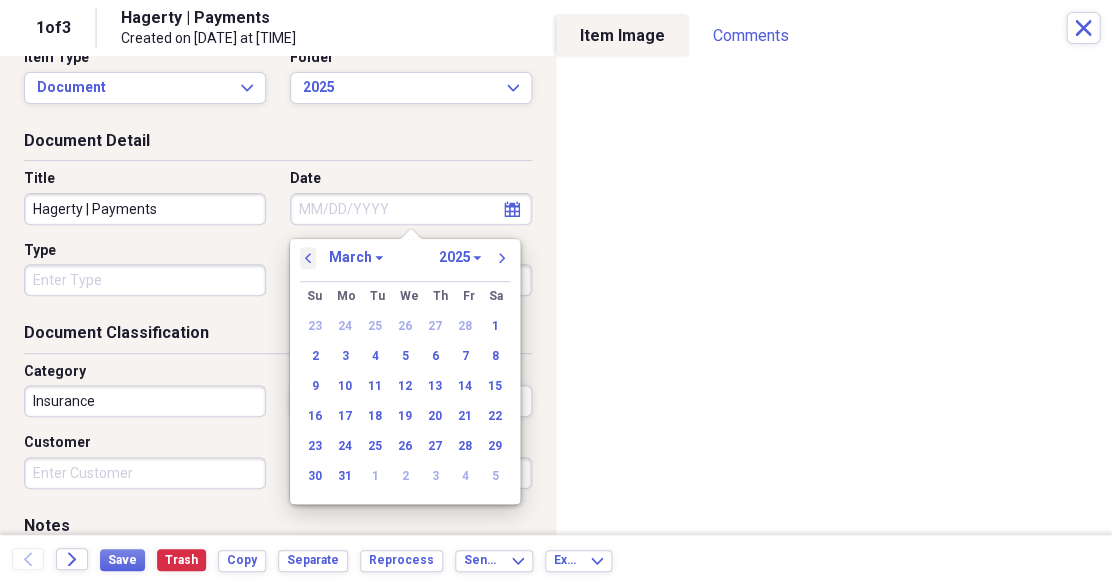 click on "previous" at bounding box center (308, 258) 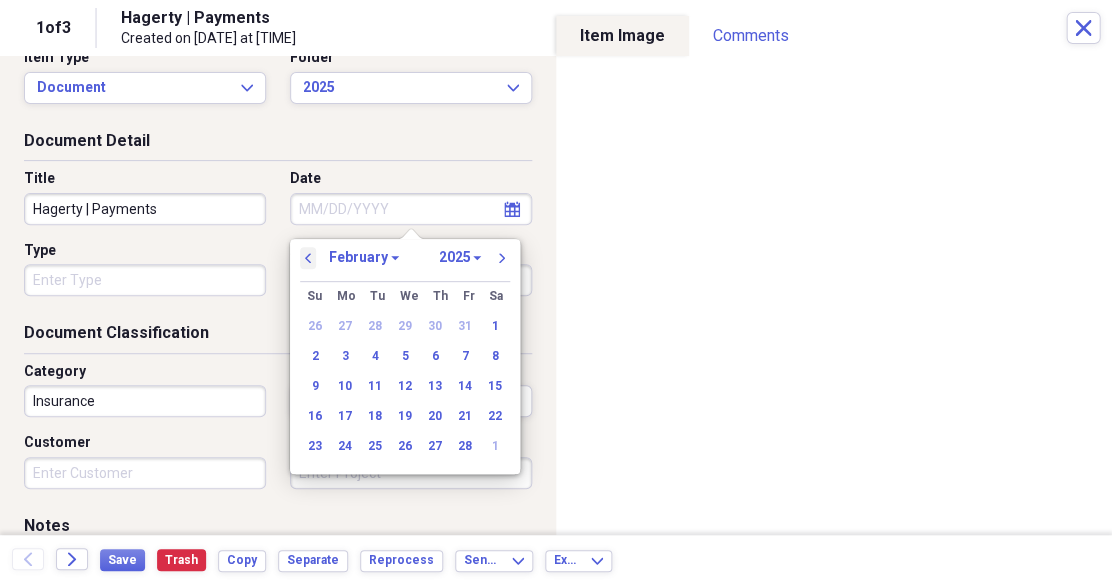 click on "previous" at bounding box center [308, 258] 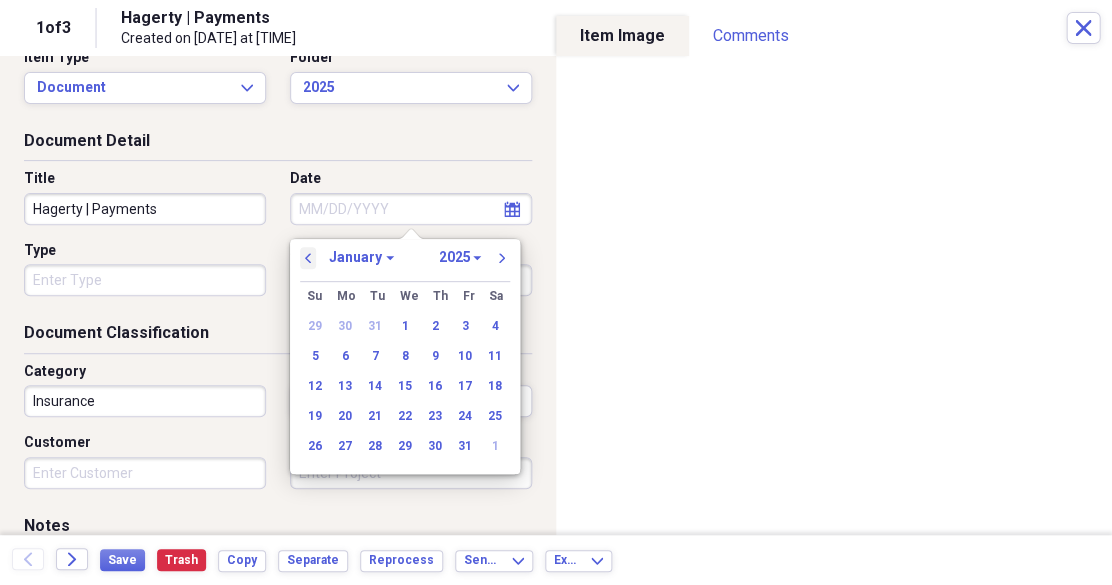 click on "previous" at bounding box center (308, 258) 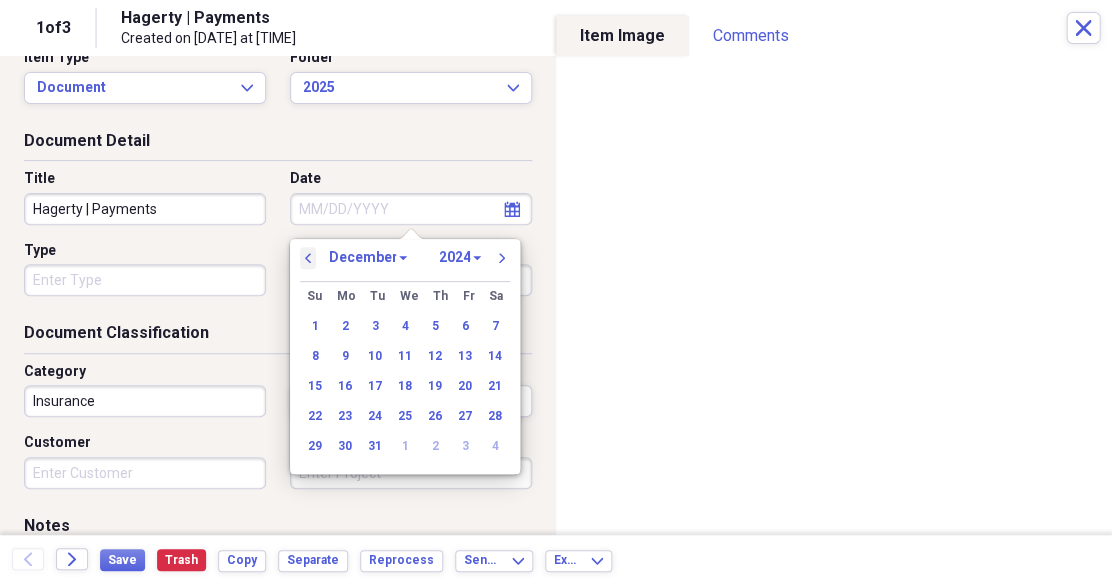 click on "previous" at bounding box center (308, 258) 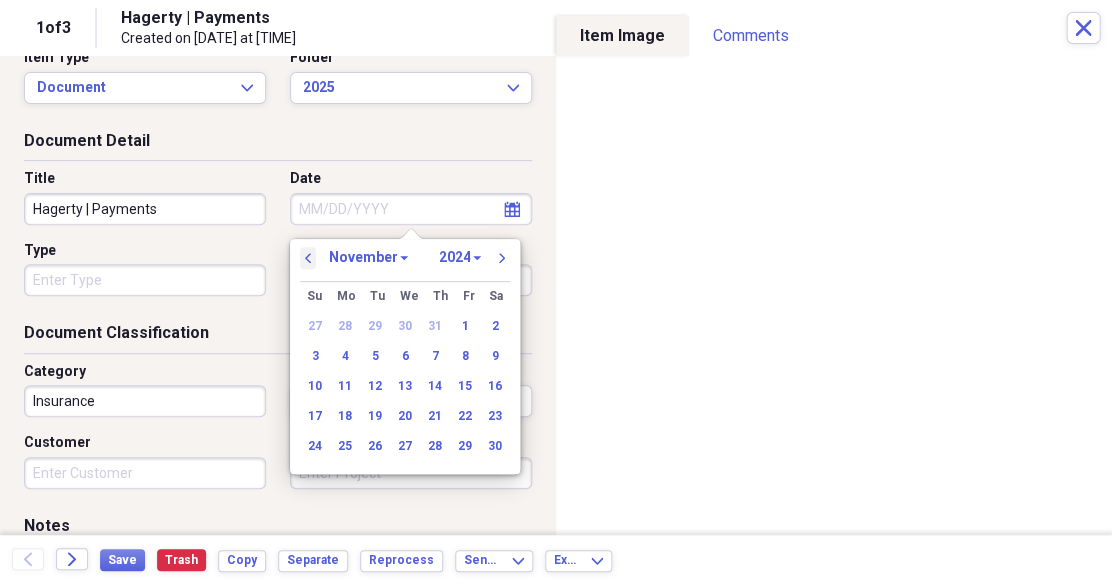 click on "previous" at bounding box center [308, 258] 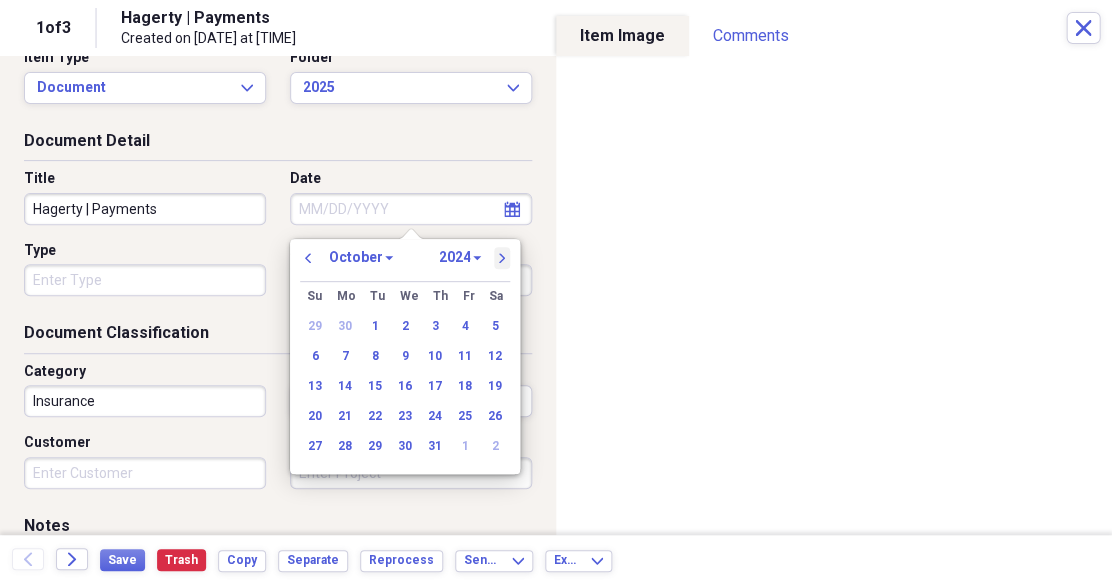 click on "next" at bounding box center [502, 258] 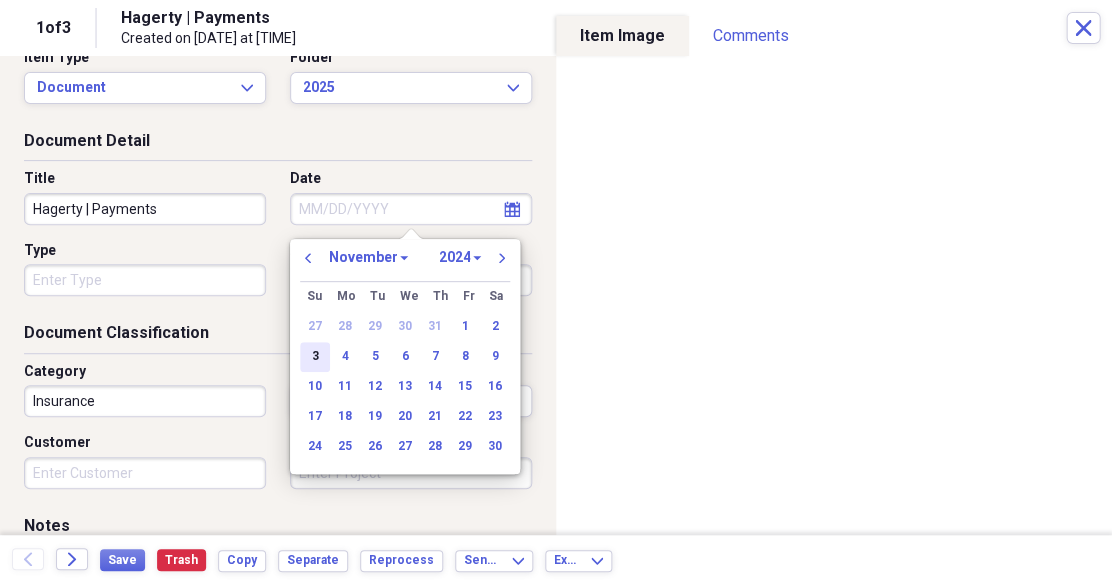 click on "3" at bounding box center [315, 357] 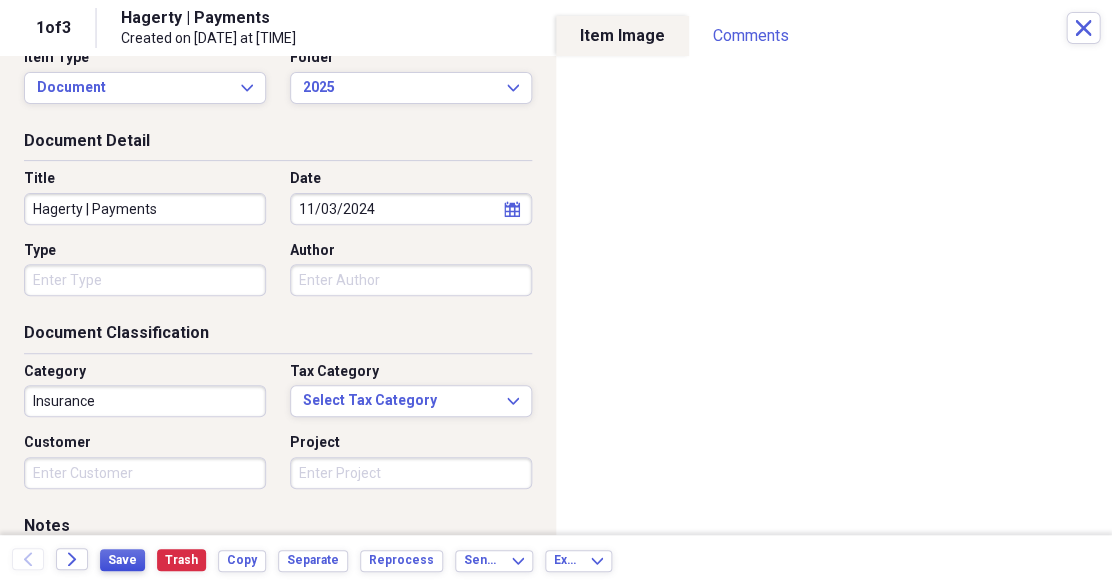 click on "Save" at bounding box center (122, 560) 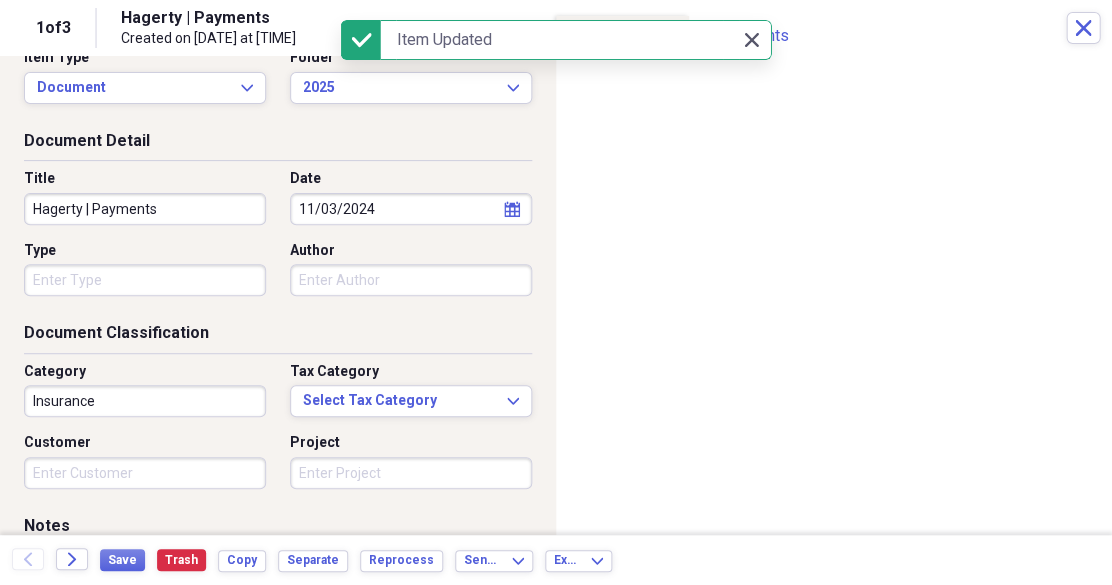click on "Close" 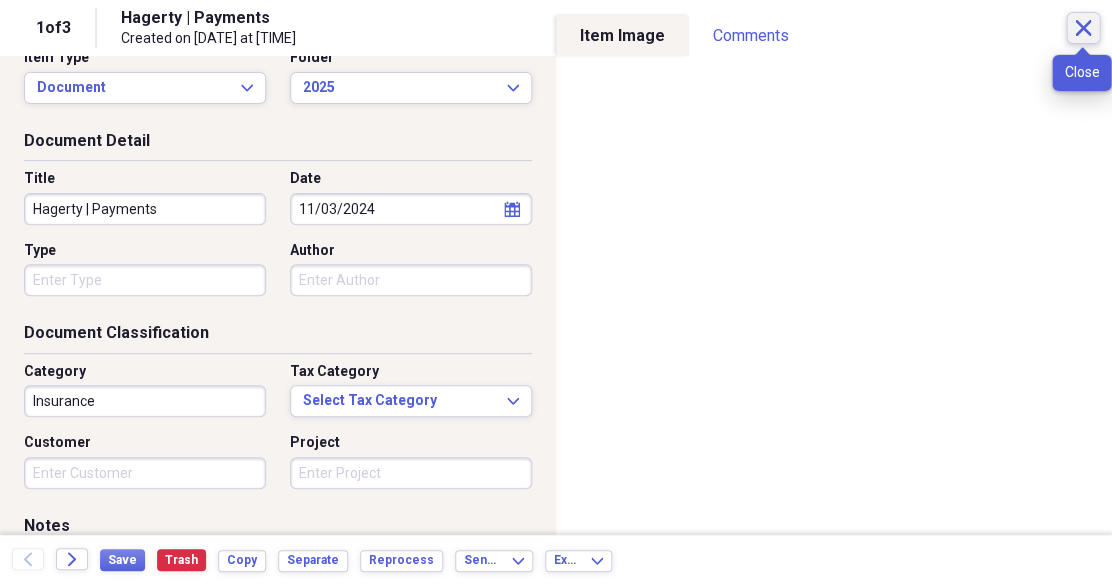 click on "Close" 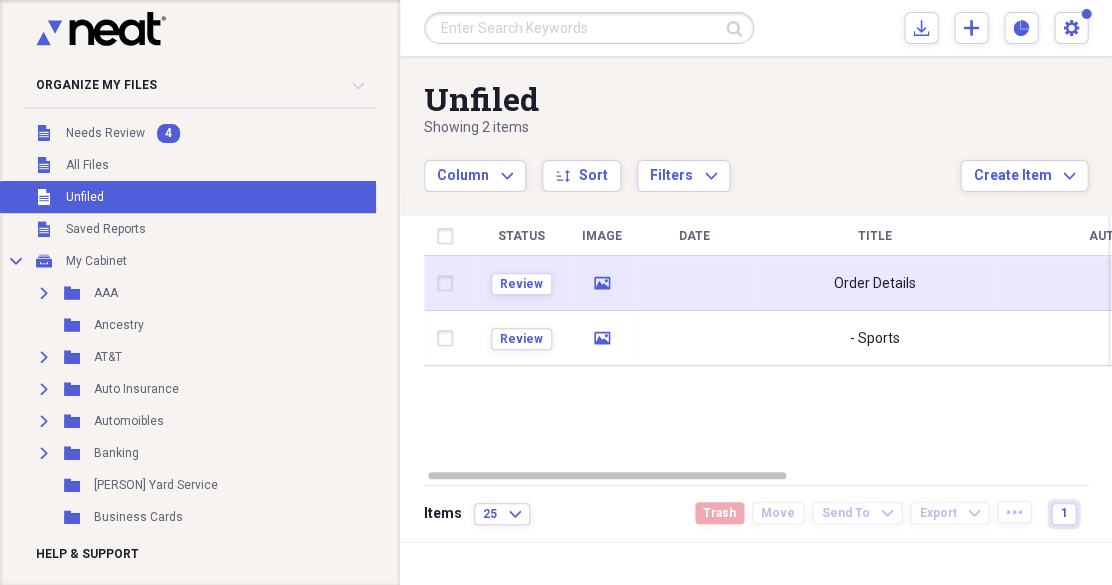 click on "Order Details" at bounding box center (874, 283) 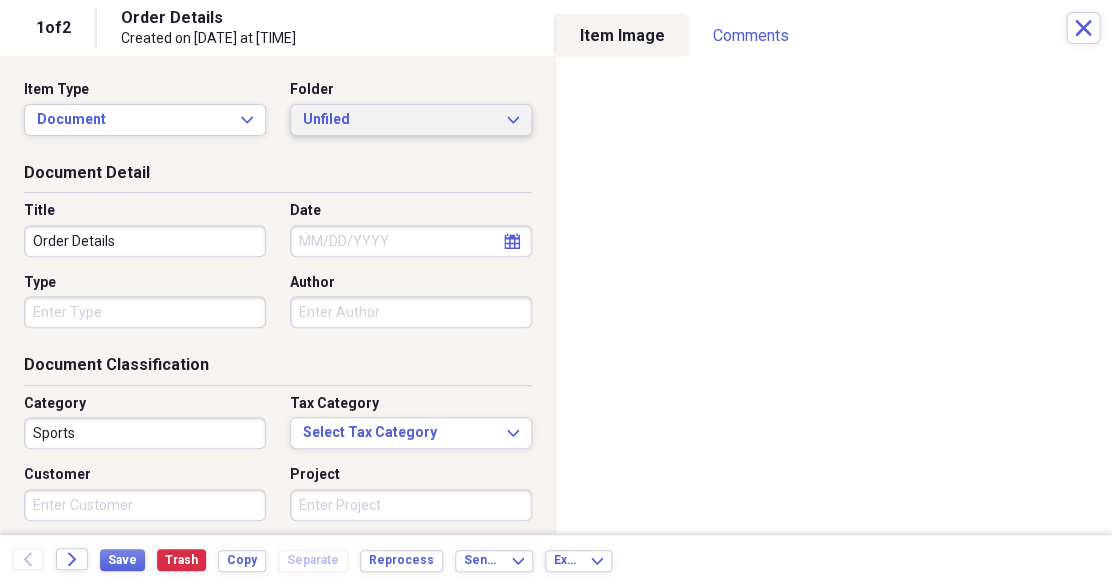 click on "Expand" 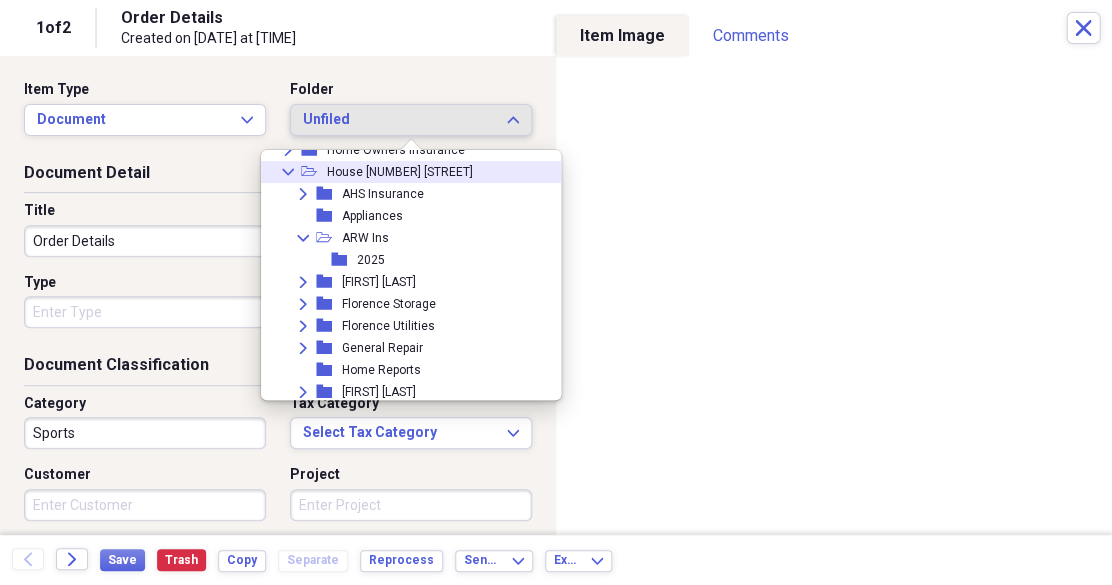 scroll, scrollTop: 953, scrollLeft: 0, axis: vertical 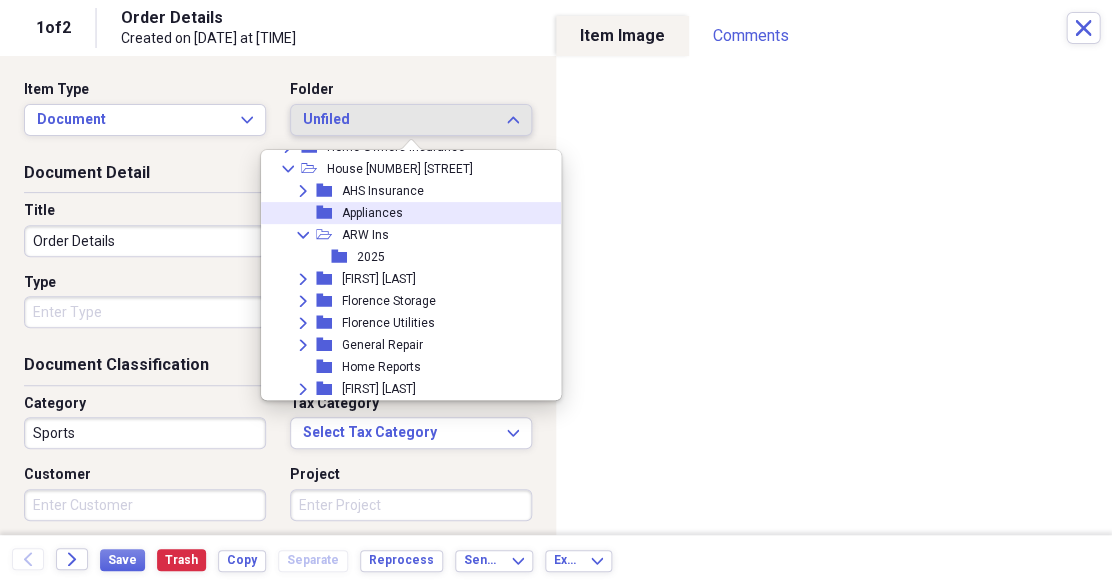 click on "Appliances" at bounding box center (372, 213) 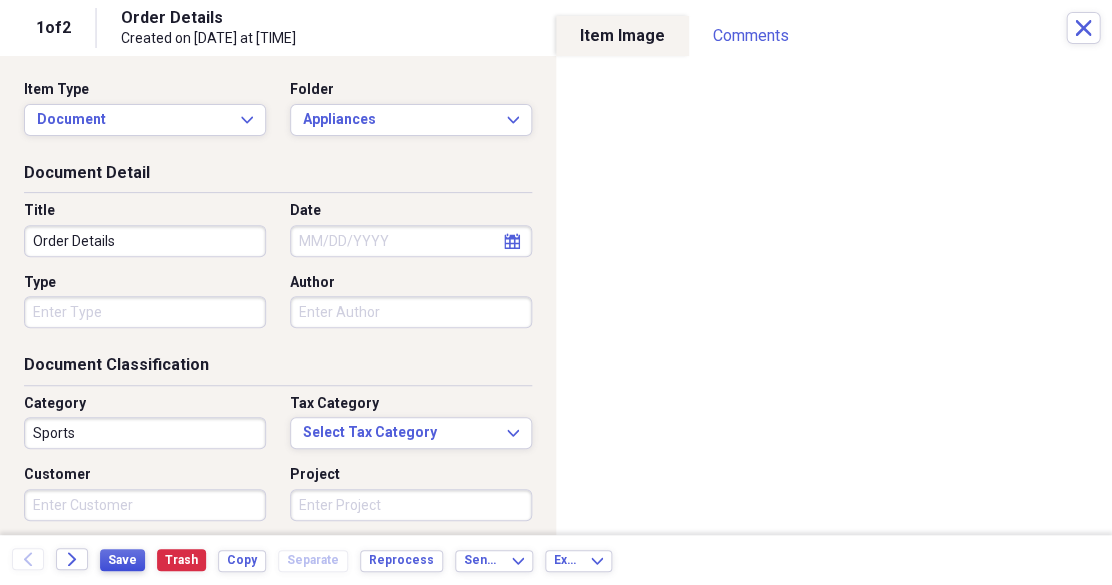 click on "Save" at bounding box center [122, 560] 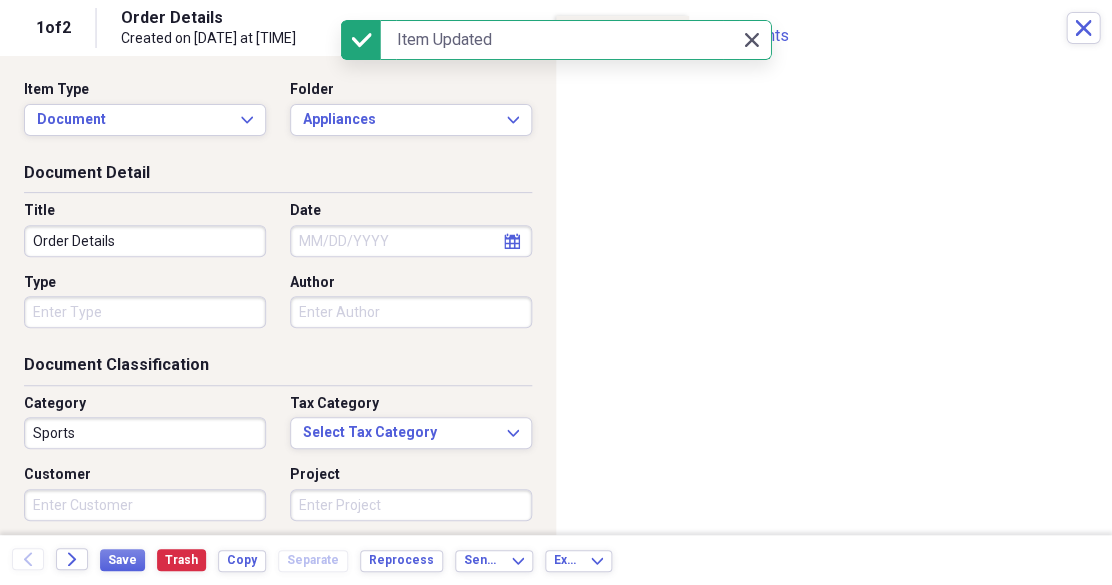 click 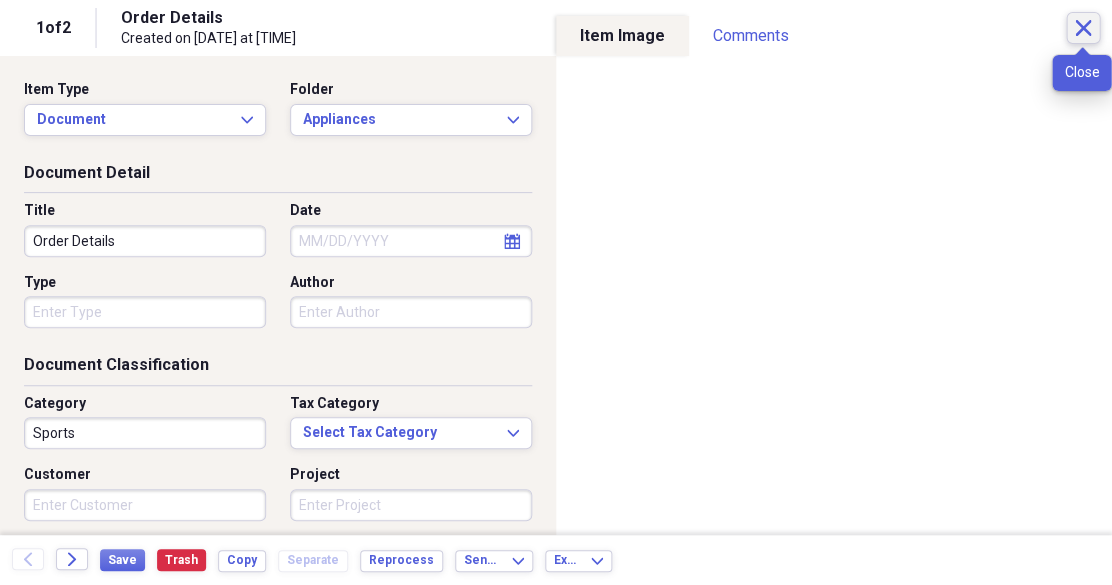 click 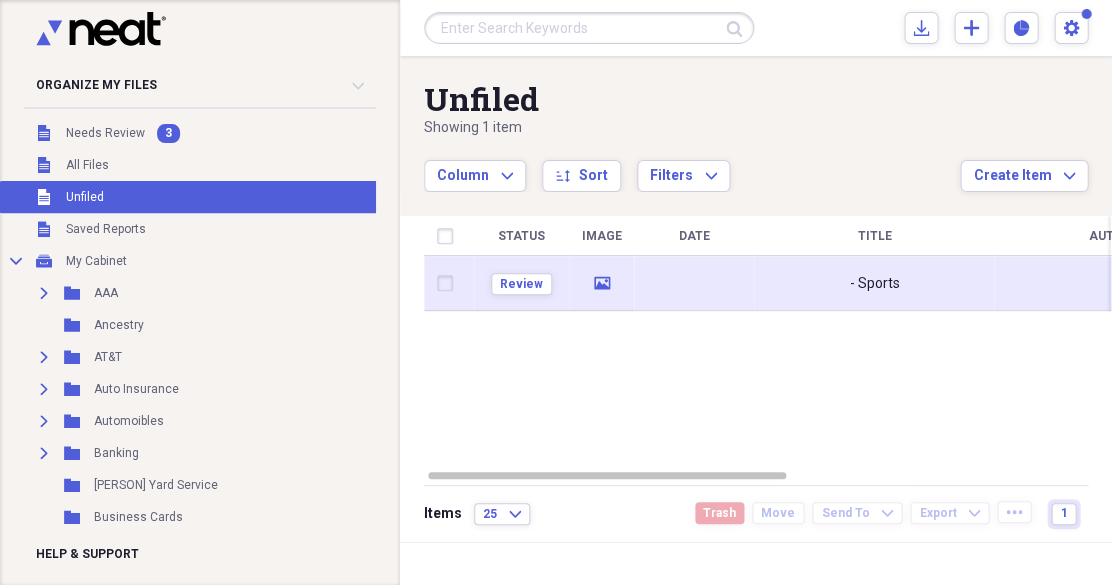 click on "- Sports" at bounding box center (874, 283) 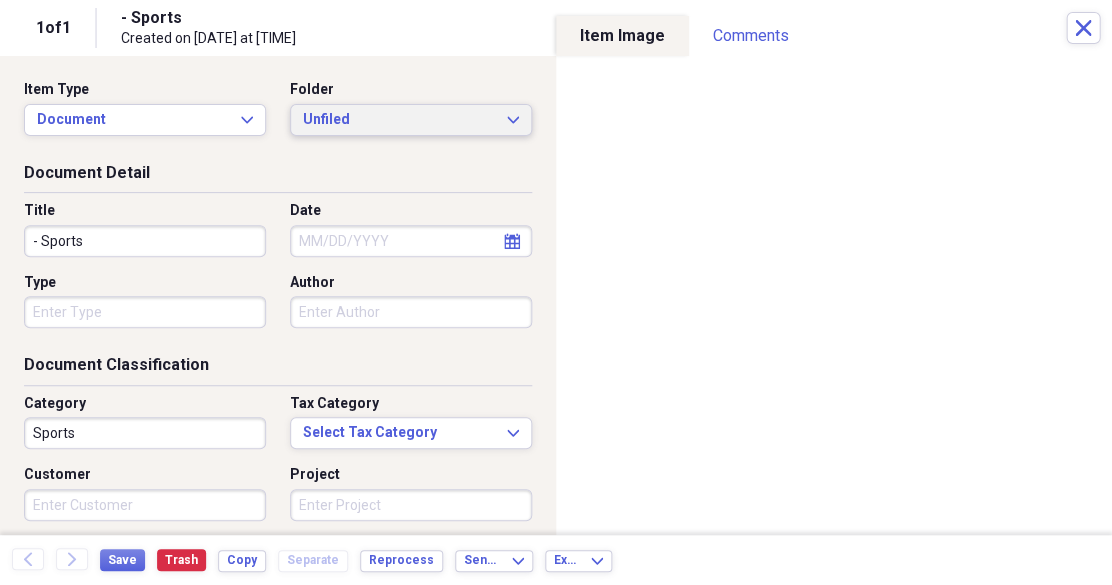 click on "Unfiled Expand" at bounding box center (411, 120) 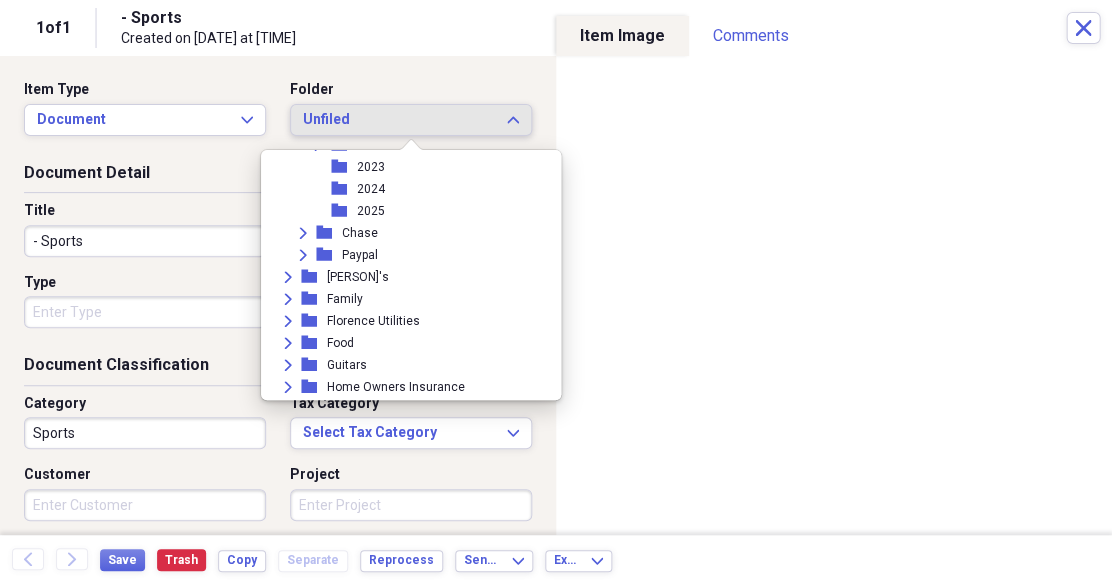 scroll, scrollTop: 725, scrollLeft: 0, axis: vertical 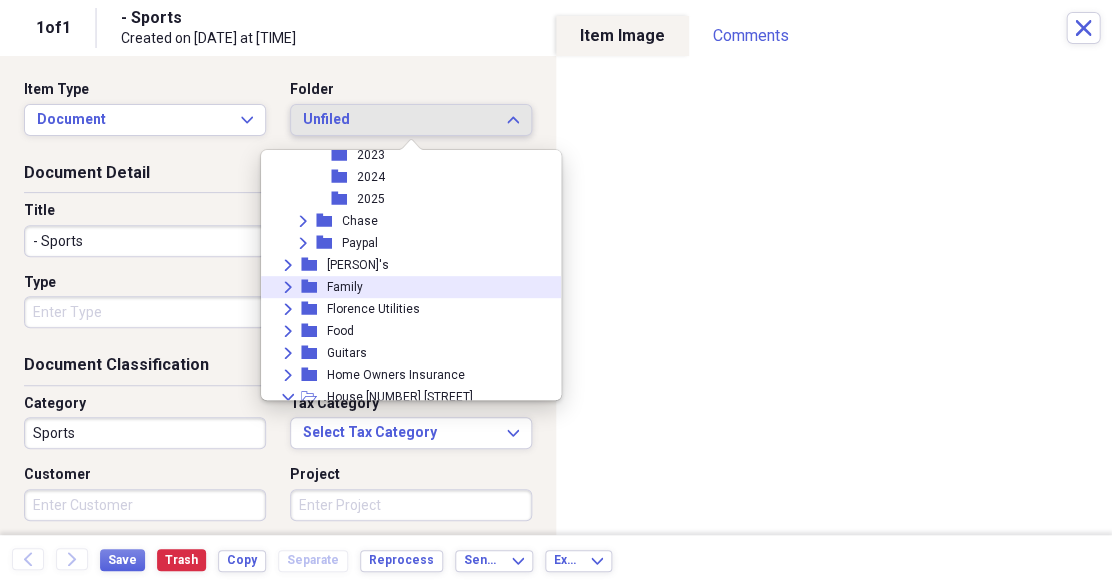 click on "Expand" 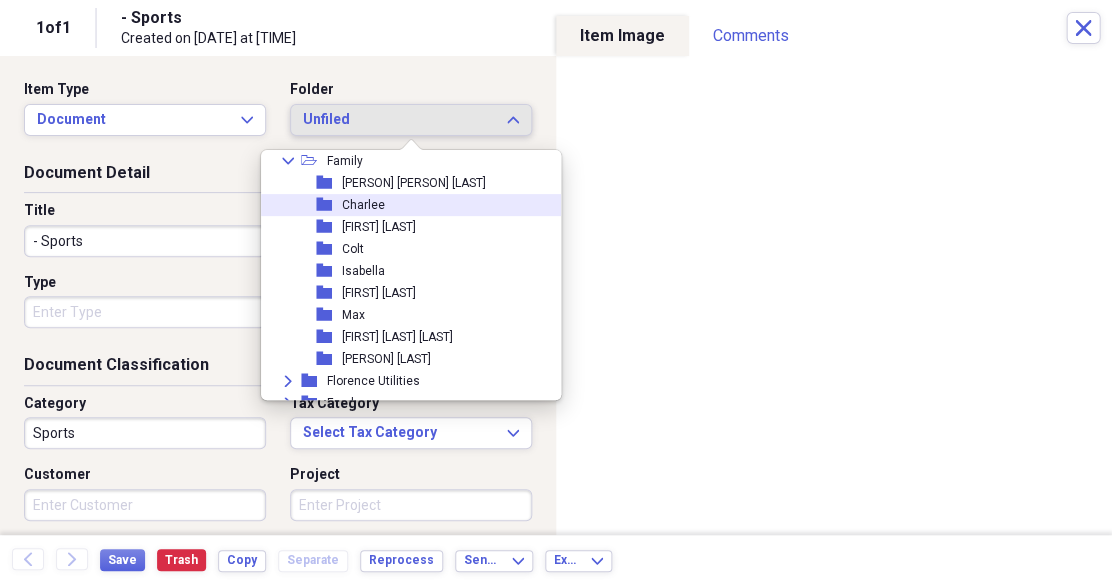 scroll, scrollTop: 858, scrollLeft: 0, axis: vertical 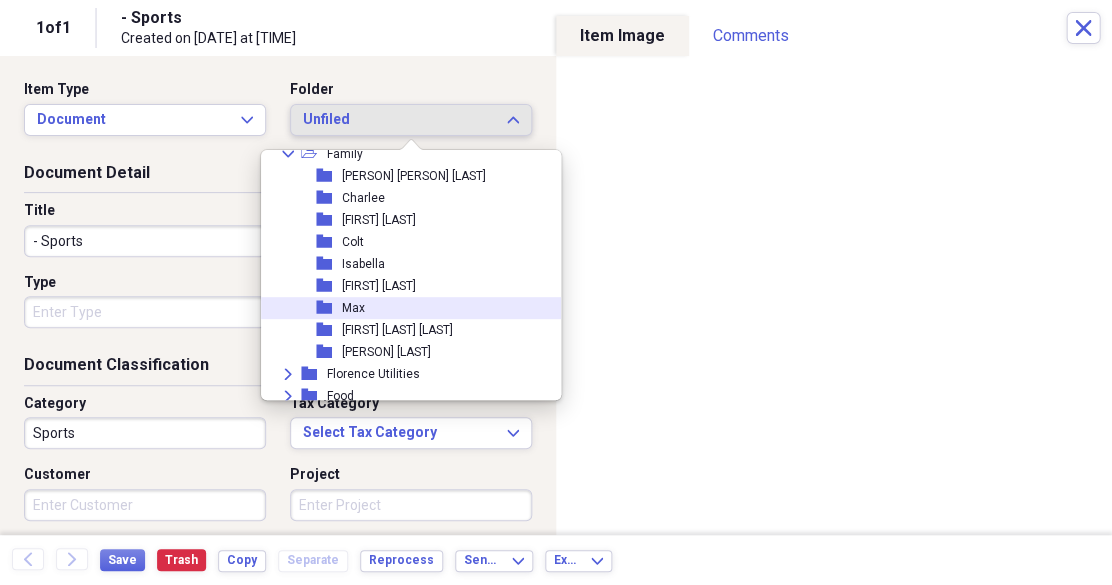 click on "folder" at bounding box center [329, 308] 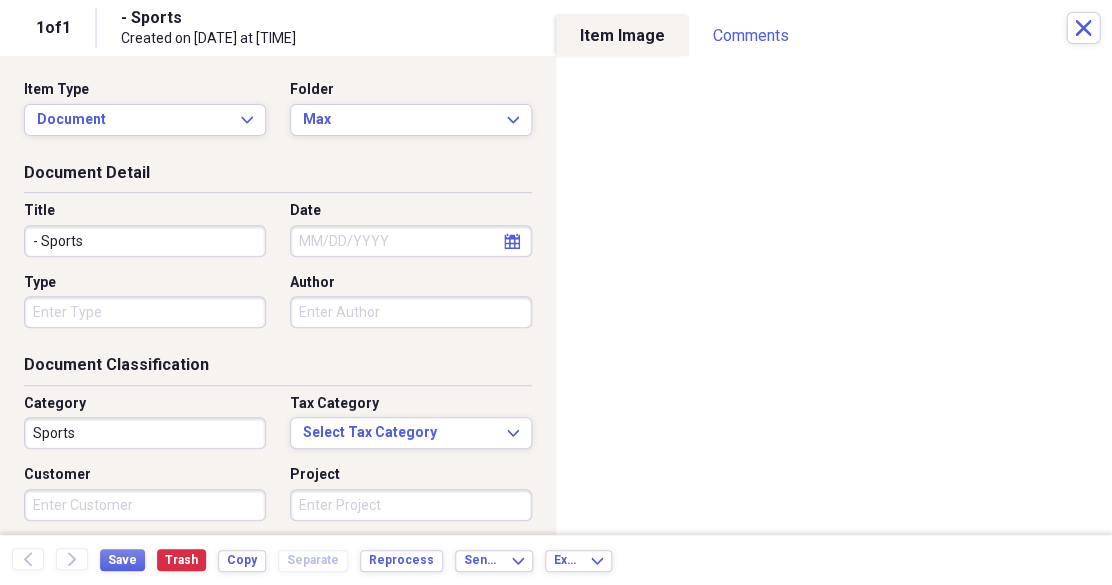 click on "Sports" at bounding box center [145, 433] 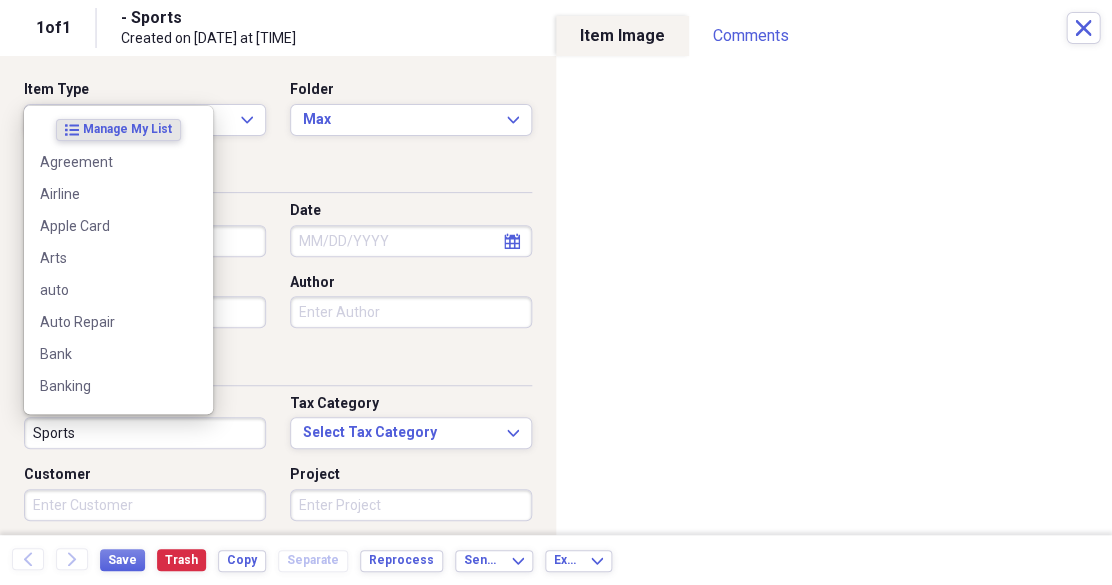 click on "Sports" at bounding box center [145, 433] 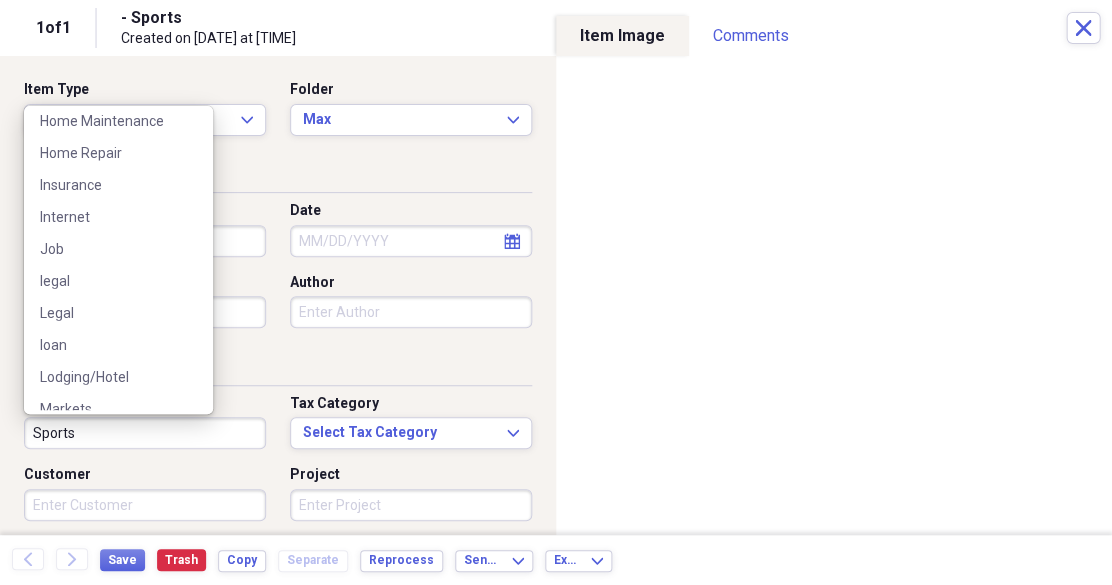 scroll, scrollTop: 927, scrollLeft: 0, axis: vertical 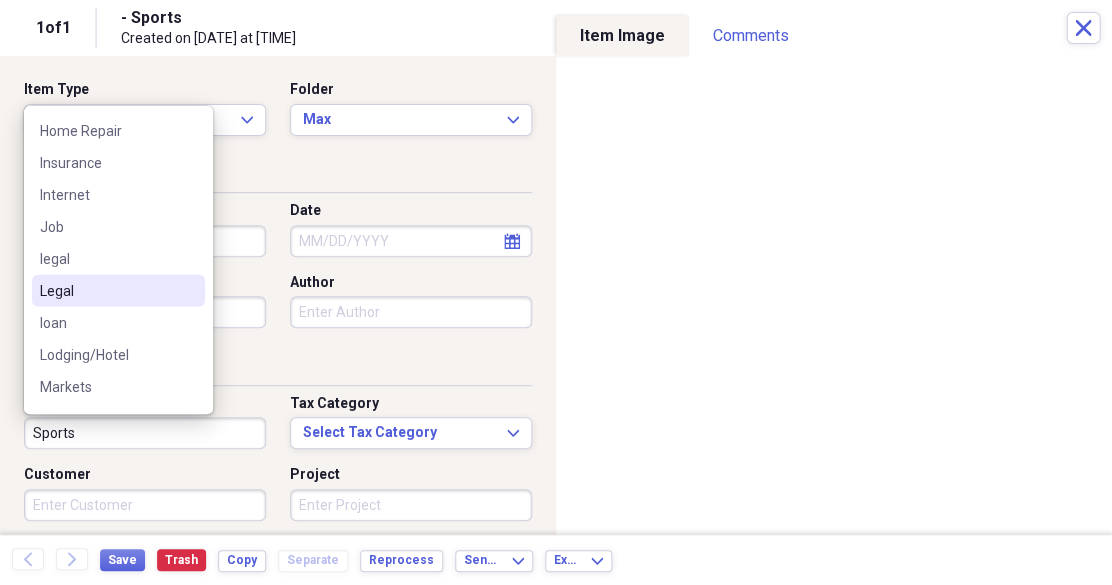 click on "Legal" at bounding box center [106, 291] 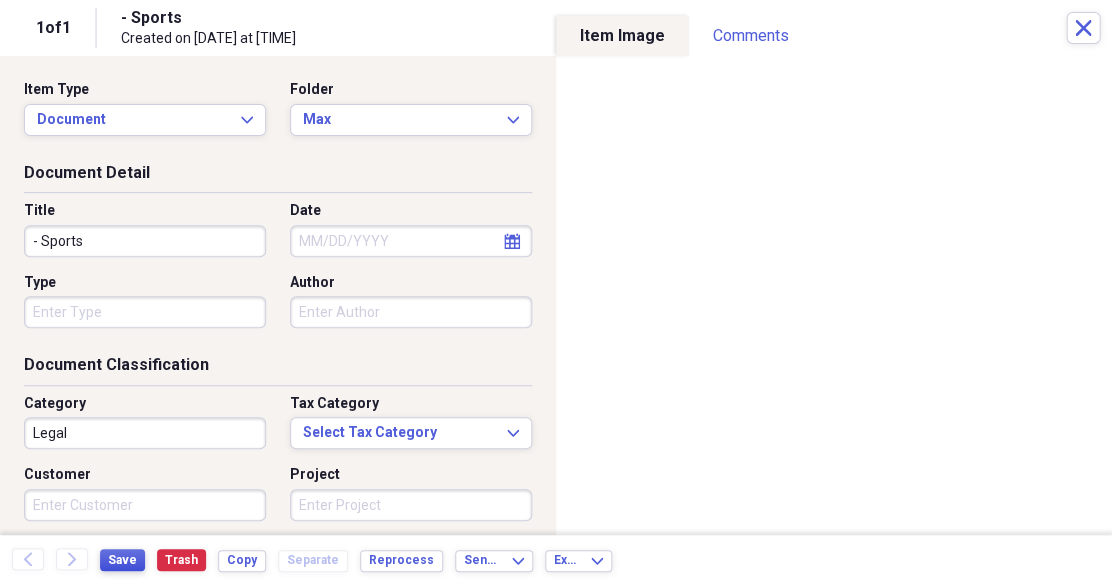 click on "Save" at bounding box center [122, 560] 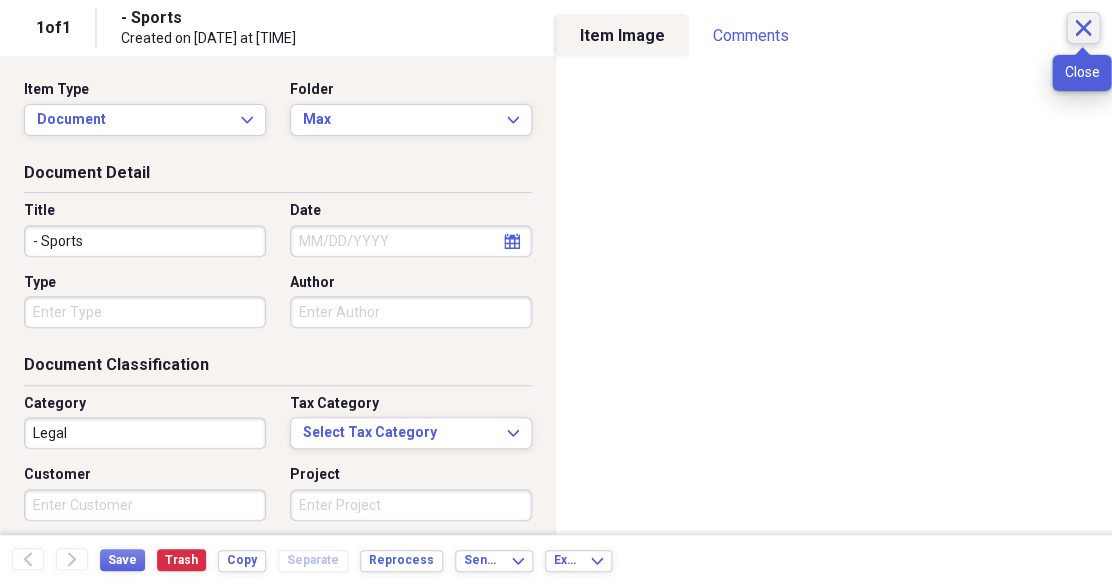 click on "Close" 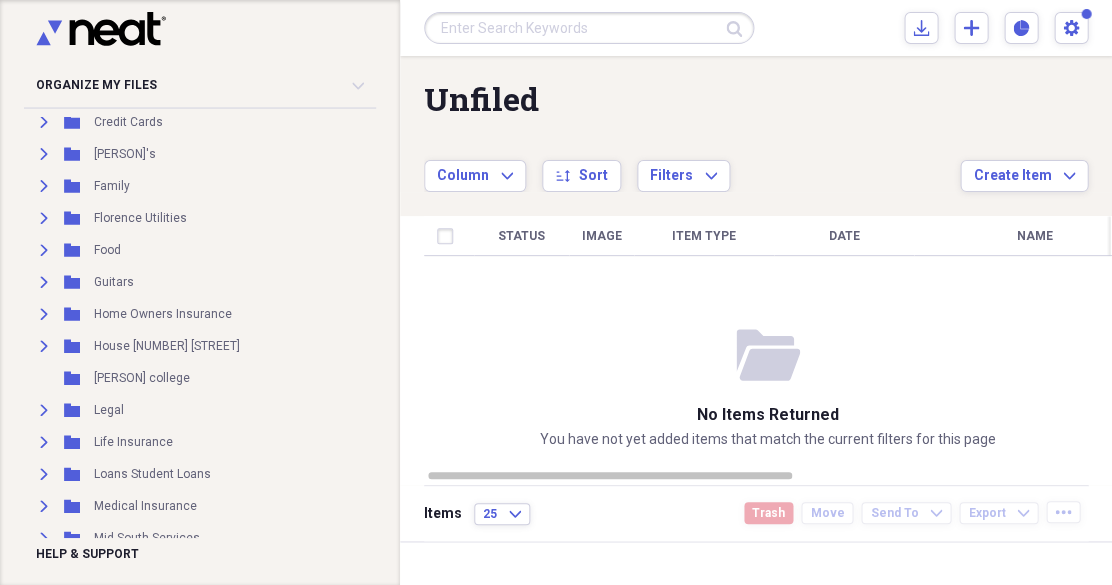 scroll, scrollTop: 525, scrollLeft: 0, axis: vertical 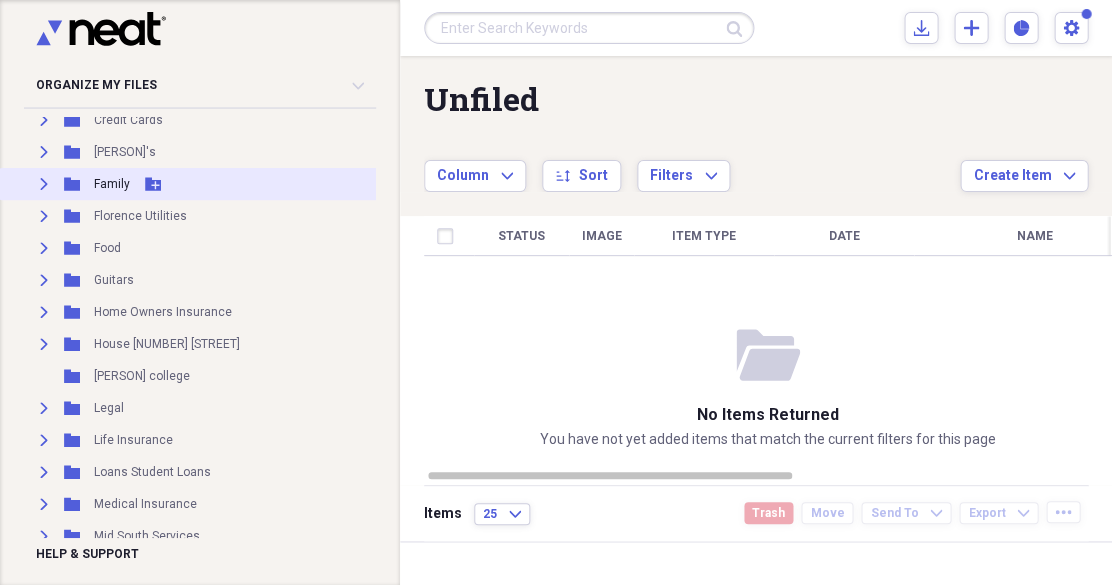 click on "Expand" 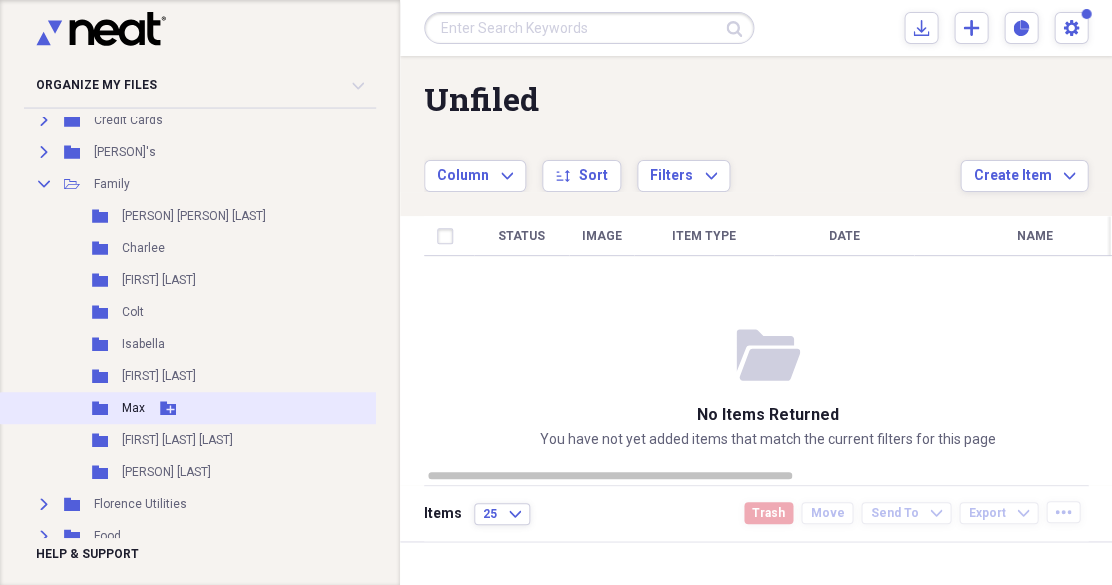 click 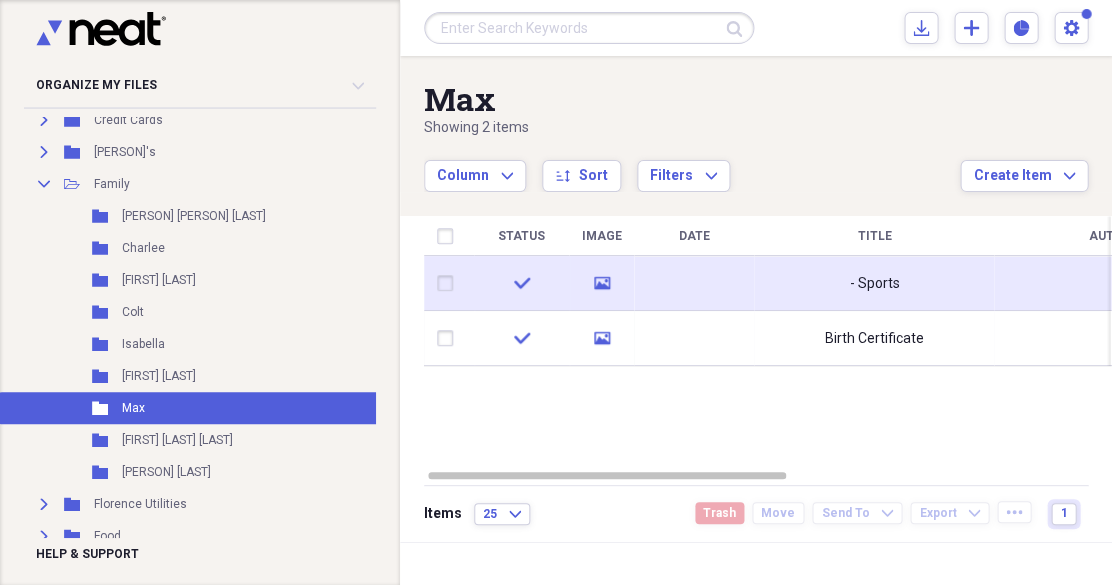 click on "- Sports" at bounding box center [874, 284] 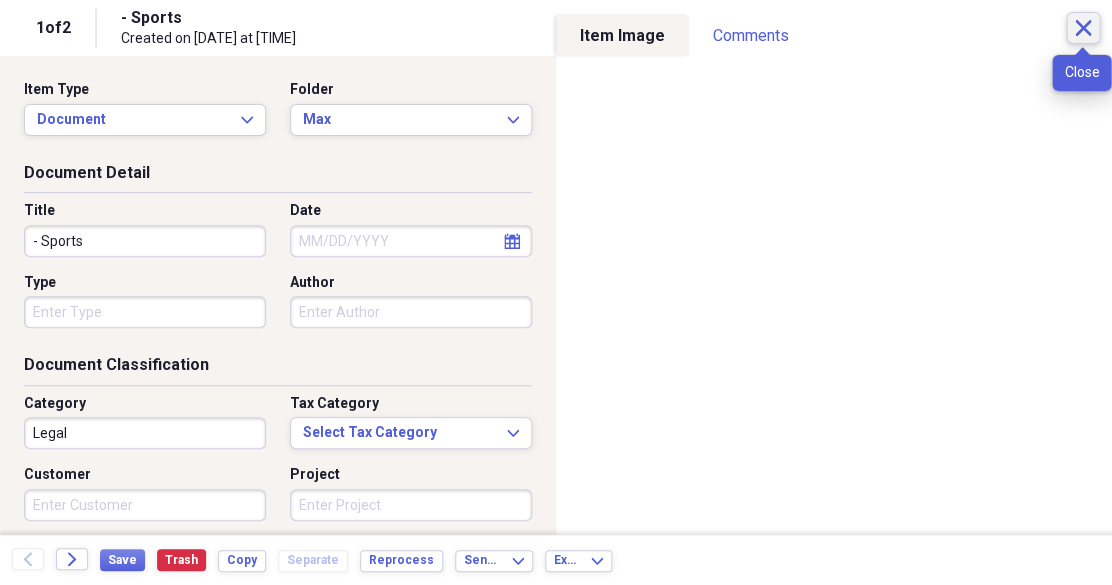 click on "Close" 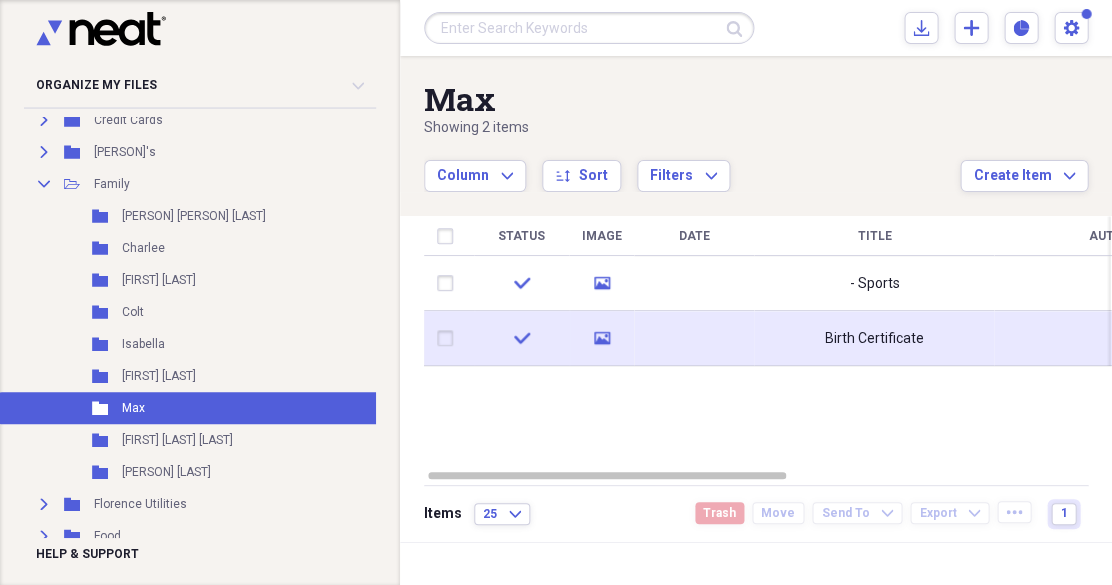 click on "Birth Certificate" at bounding box center (874, 339) 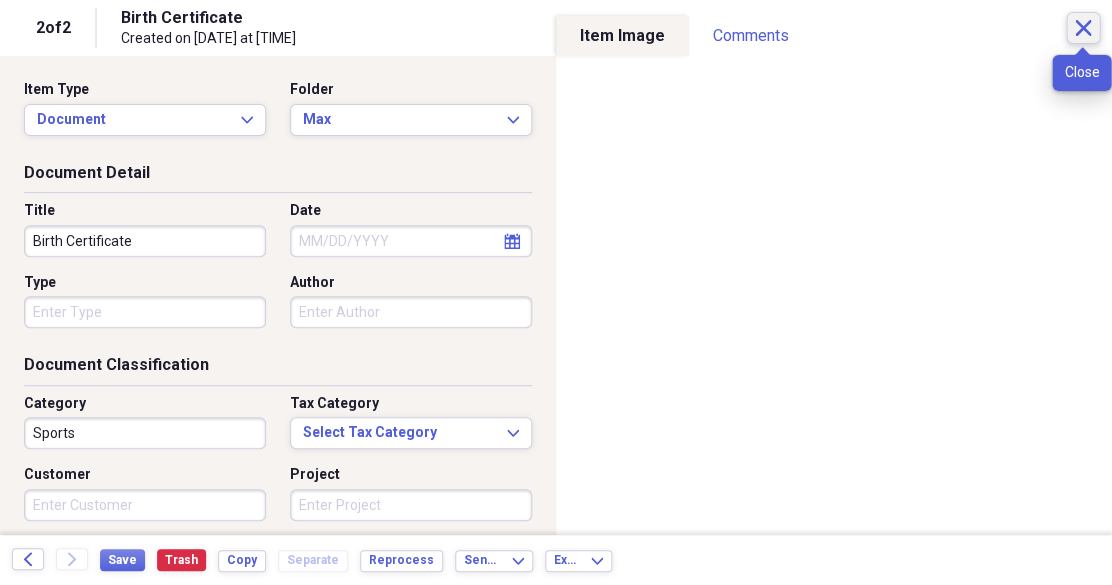click on "Close" 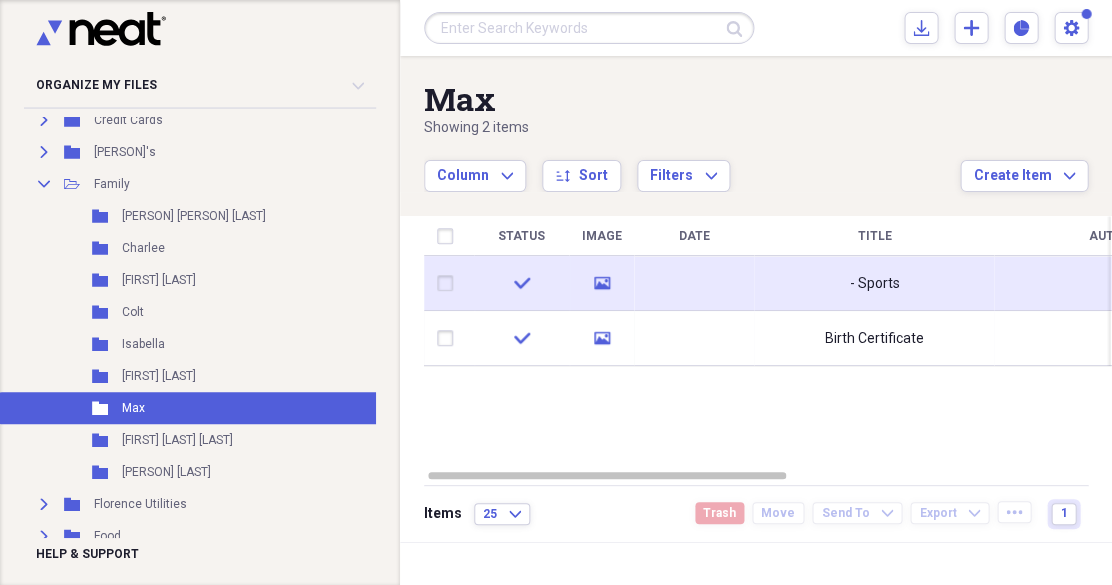 click at bounding box center (449, 283) 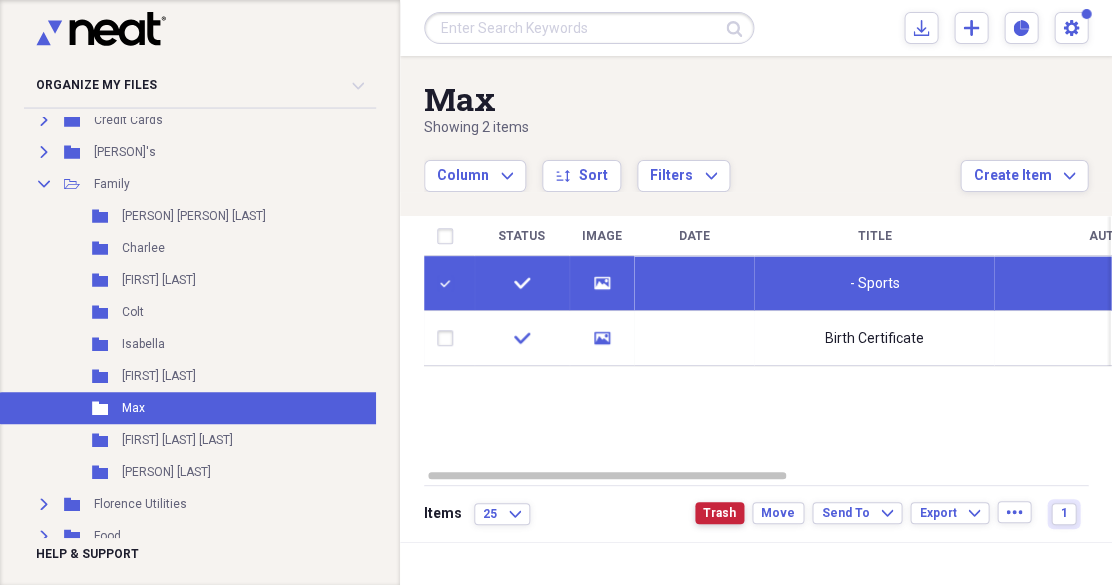 click on "Trash" at bounding box center (719, 513) 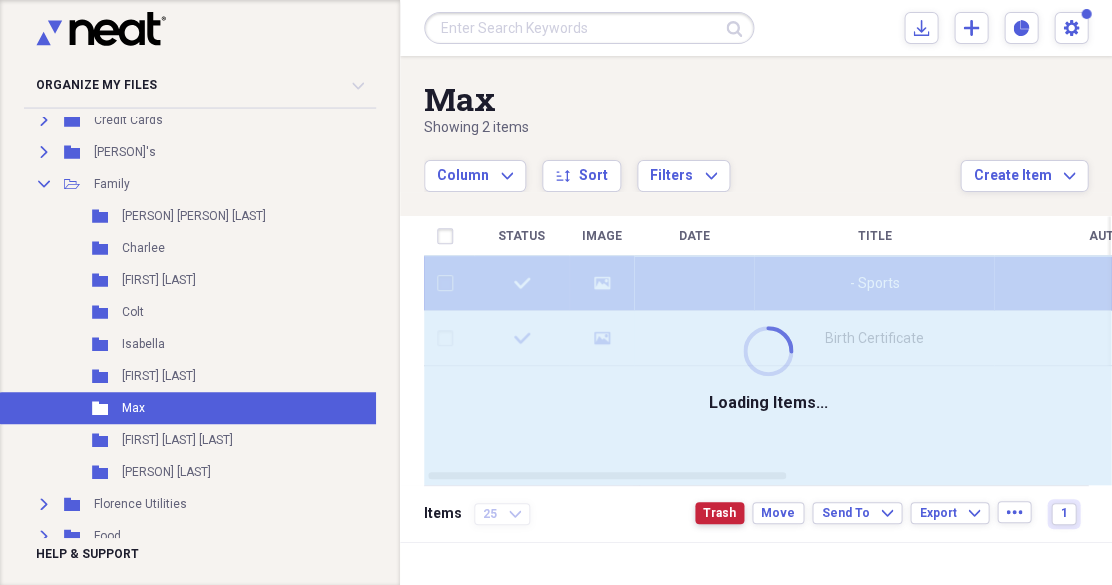 checkbox on "false" 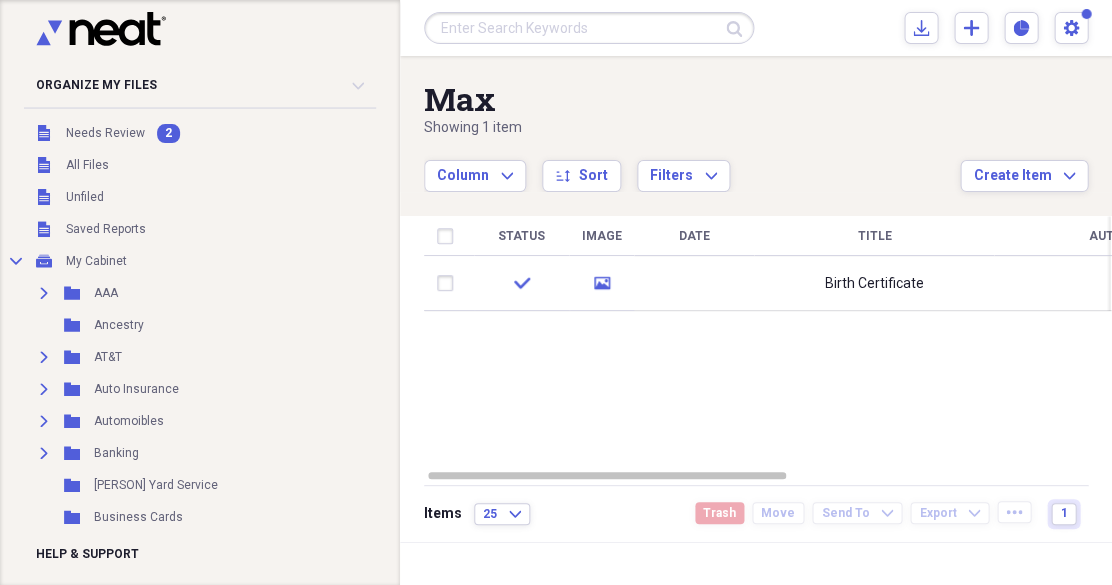 scroll, scrollTop: 0, scrollLeft: 0, axis: both 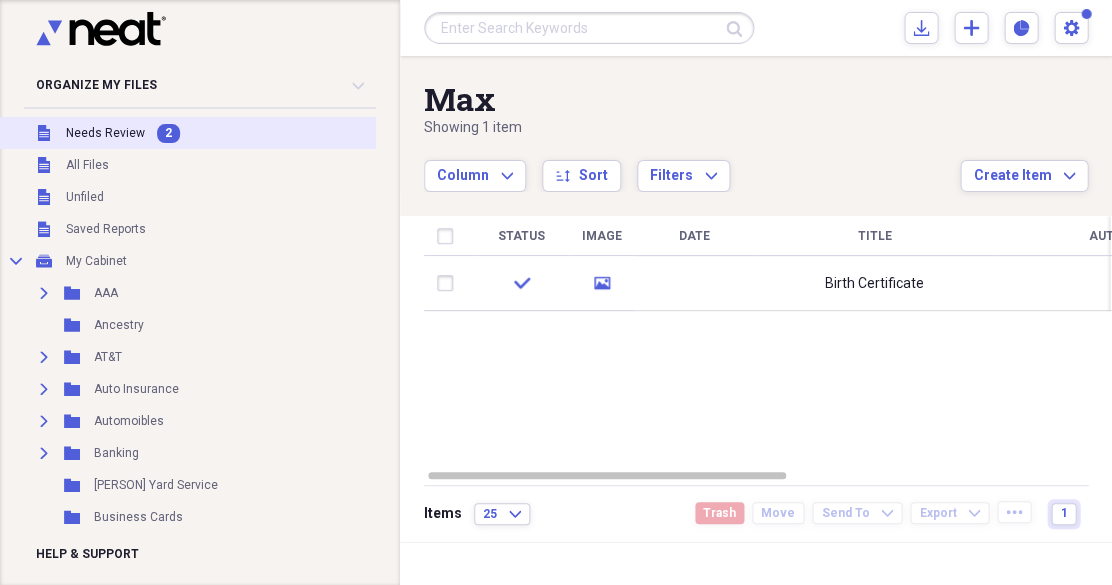 click on "Needs Review" at bounding box center [105, 133] 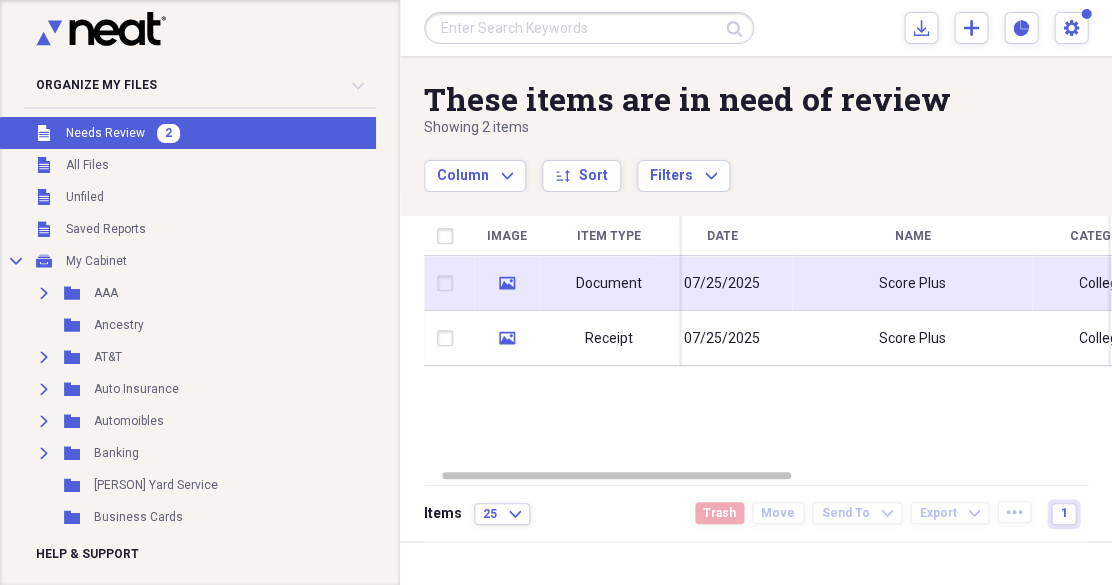 click on "07/25/2025" at bounding box center [722, 284] 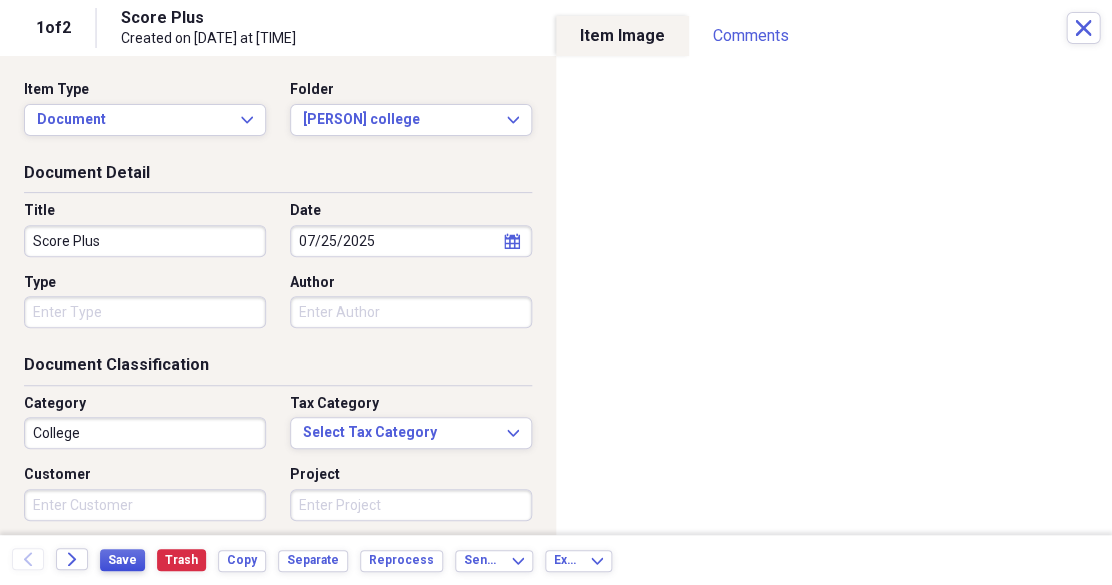 click on "Save" at bounding box center (122, 560) 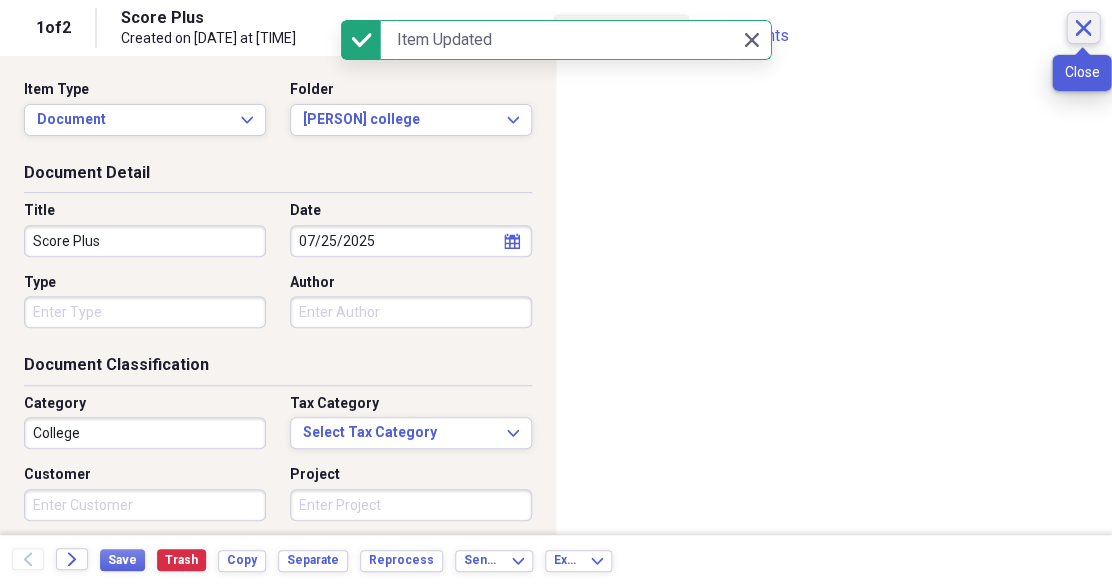 click on "Close" at bounding box center (1083, 28) 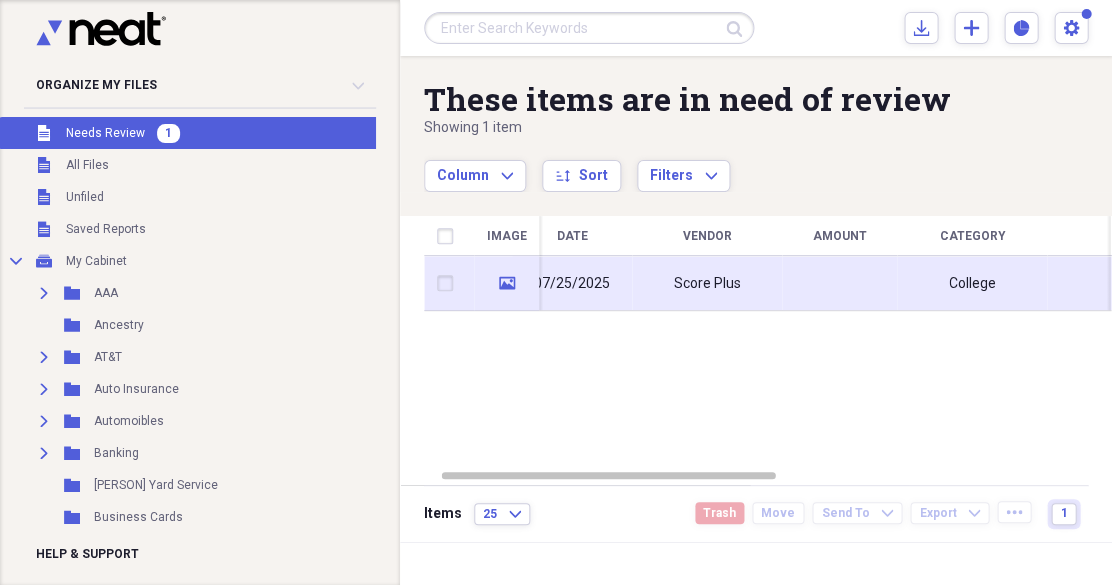 click on "Score Plus" at bounding box center (707, 284) 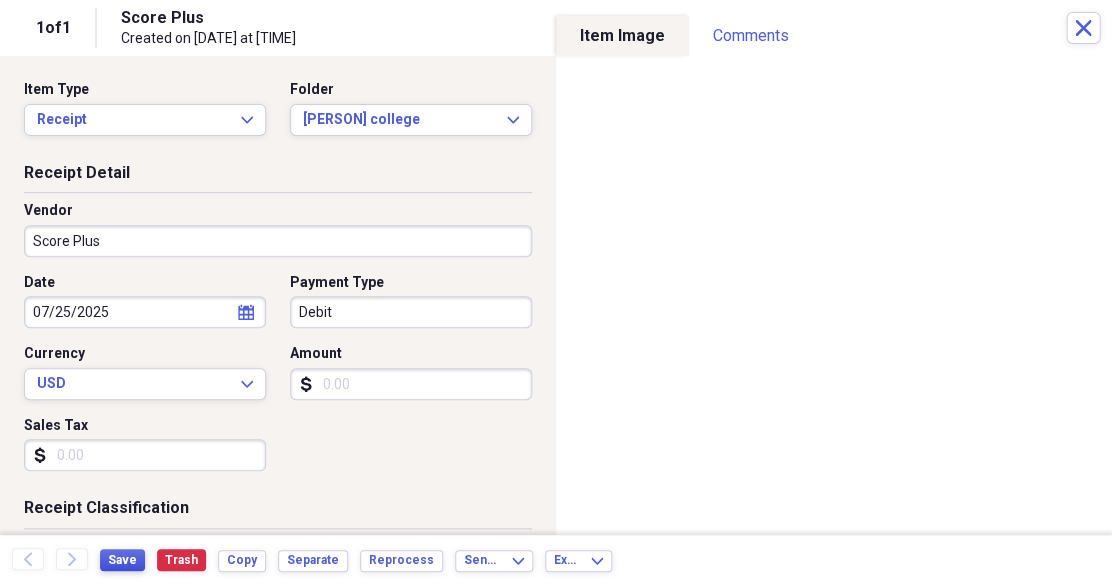 click on "Save" at bounding box center (122, 560) 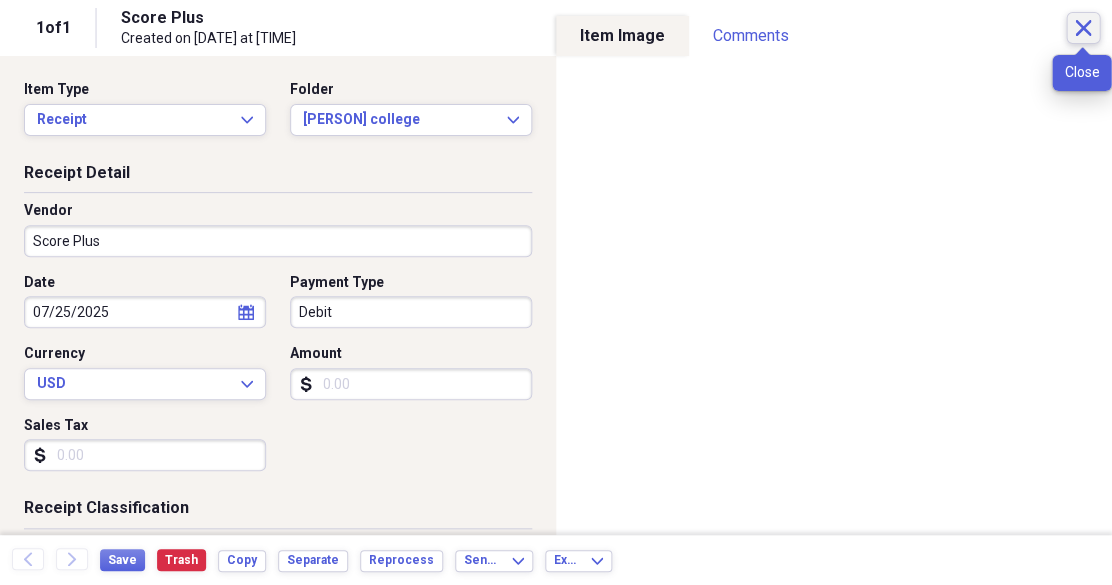 click on "Close" 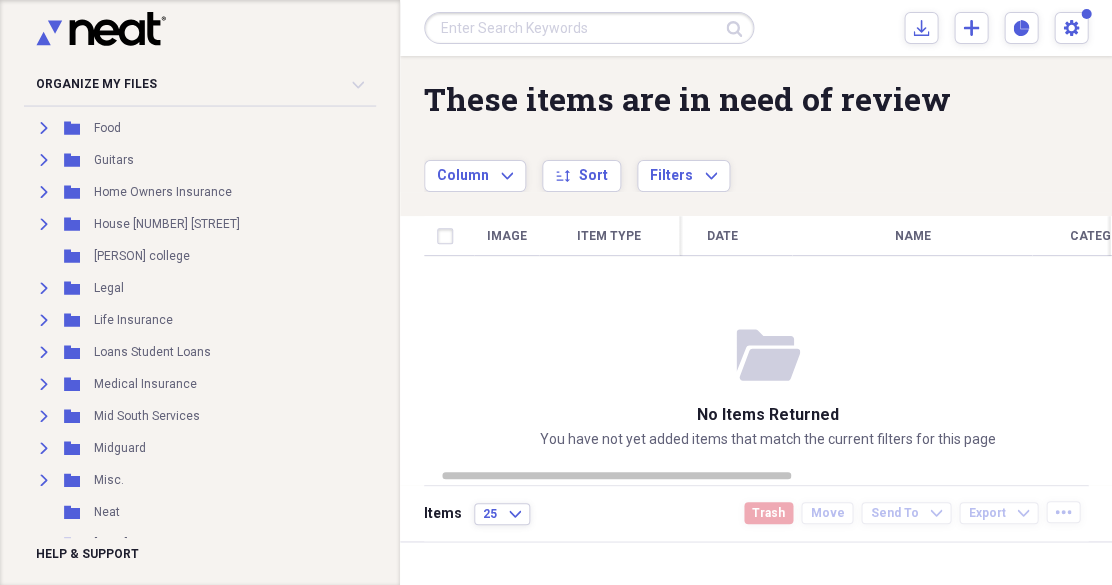 scroll, scrollTop: 950, scrollLeft: 0, axis: vertical 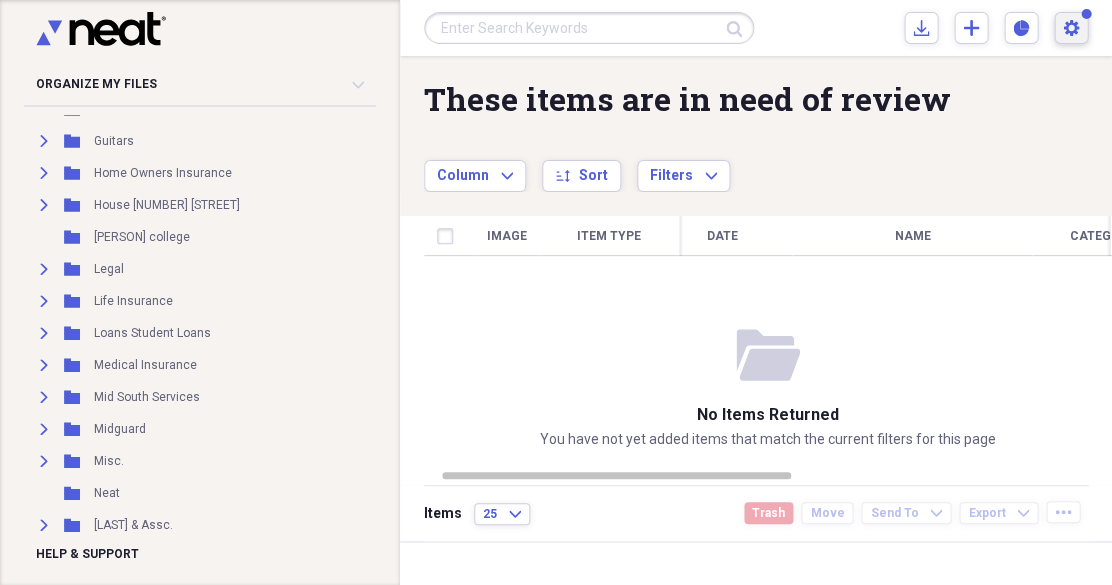 click on "Settings Charles Expand" at bounding box center (1071, 28) 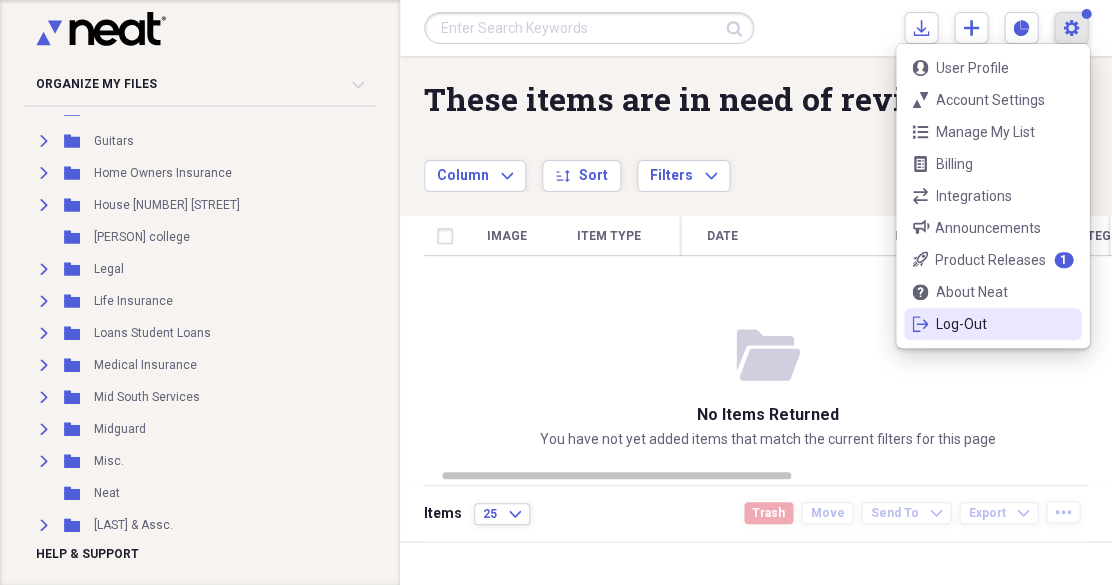 click on "Log-Out" at bounding box center (992, 324) 